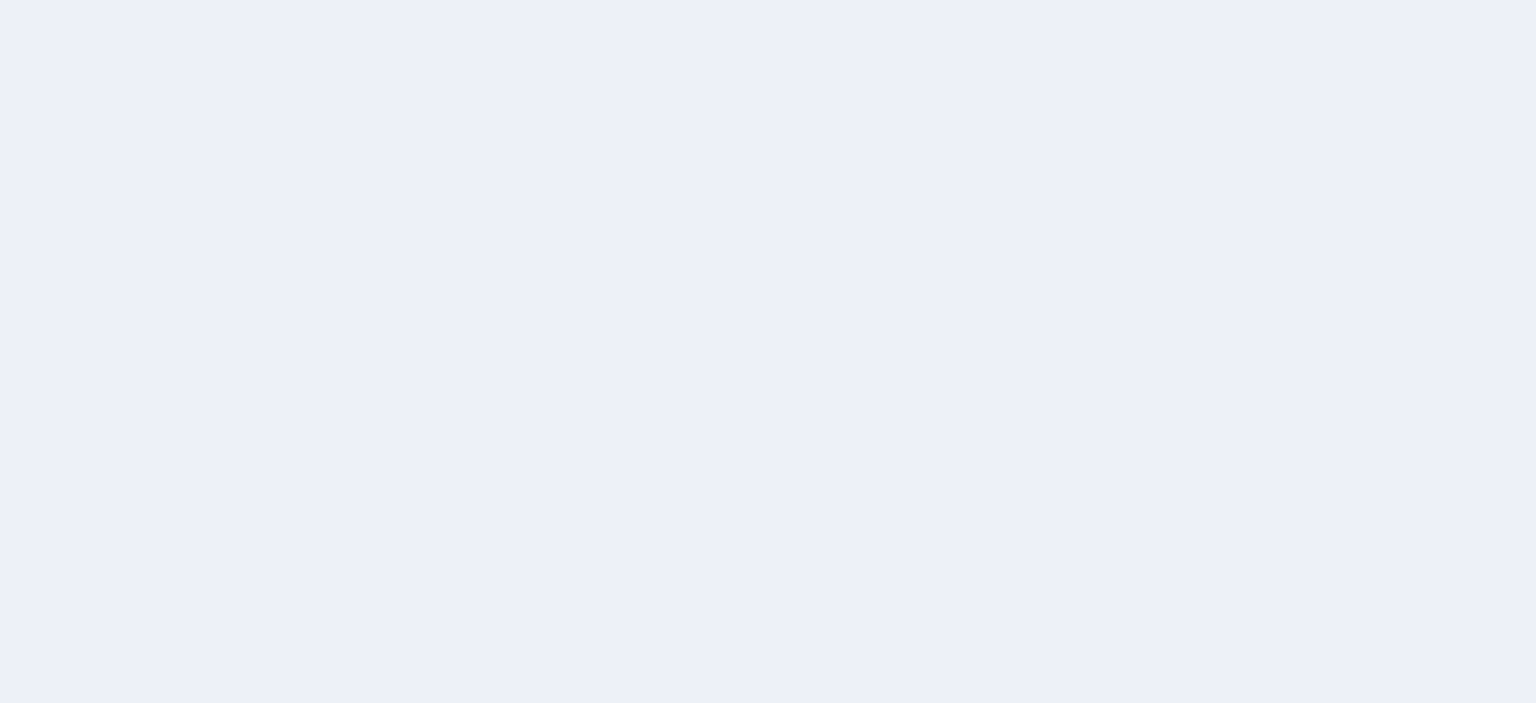 scroll, scrollTop: 0, scrollLeft: 0, axis: both 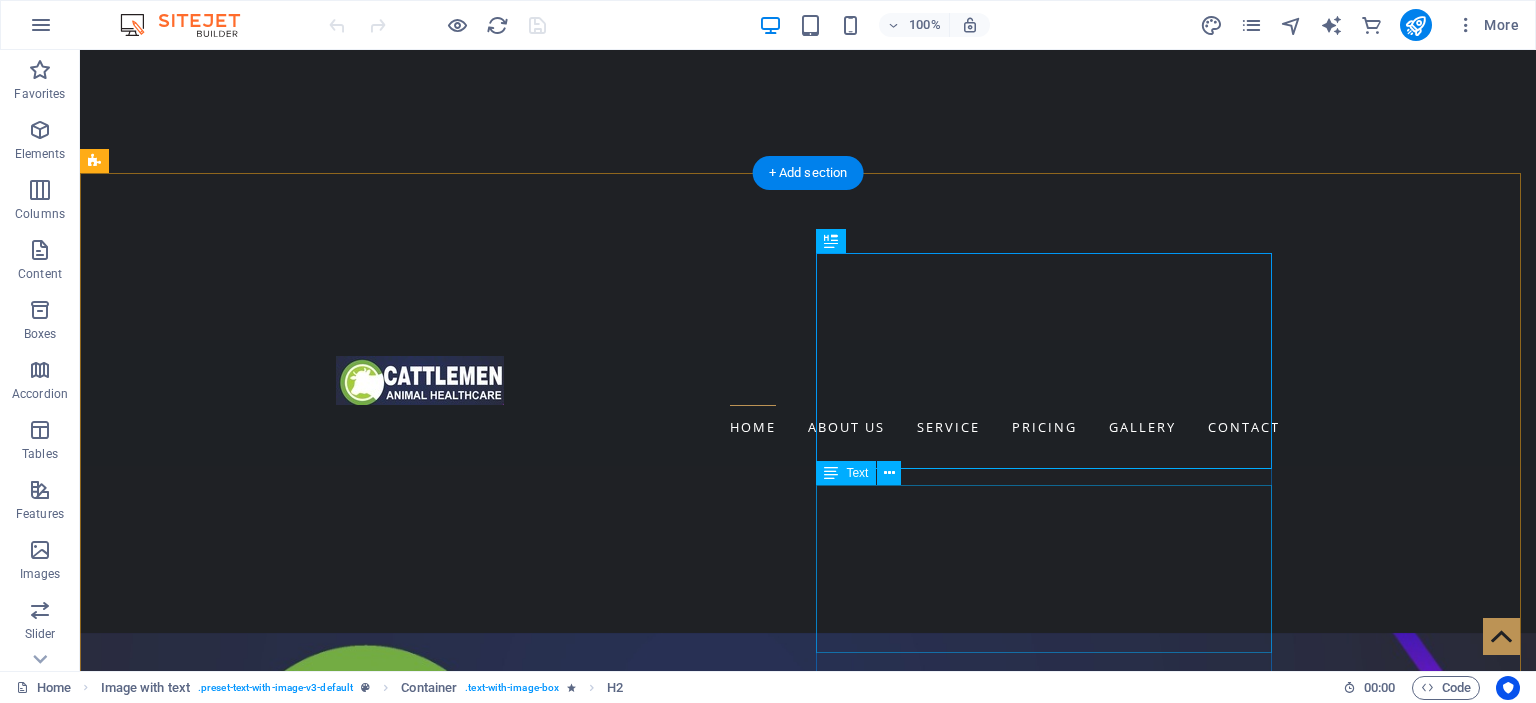 click on "Lorem ipsum dolor sit amet, consectetur adipisicing elit. Repellat, maiores, a libero atque assumenda praesentium cum magni odio dolor accusantium explicabo repudiandae molestiae itaque provident sit debitis aspernatur soluta deserunt incidunt ad cumque ex laboriosam. Distinctio, mollitia, molestias excepturi voluptatem veritatis iusto nam nulla." at bounding box center (568, 1723) 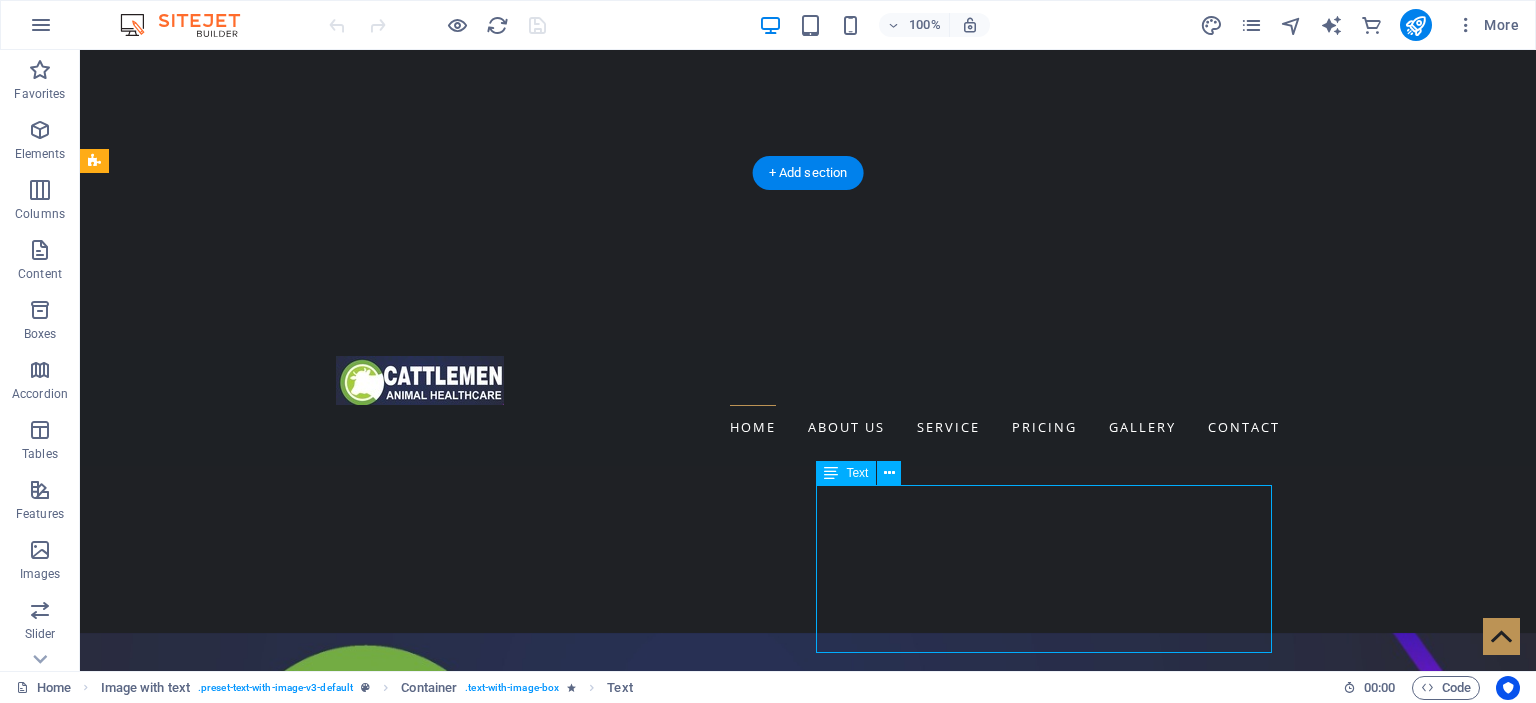 click on "Lorem ipsum dolor sit amet, consectetur adipisicing elit. Repellat, maiores, a libero atque assumenda praesentium cum magni odio dolor accusantium explicabo repudiandae molestiae itaque provident sit debitis aspernatur soluta deserunt incidunt ad cumque ex laboriosam. Distinctio, mollitia, molestias excepturi voluptatem veritatis iusto nam nulla." at bounding box center (568, 1723) 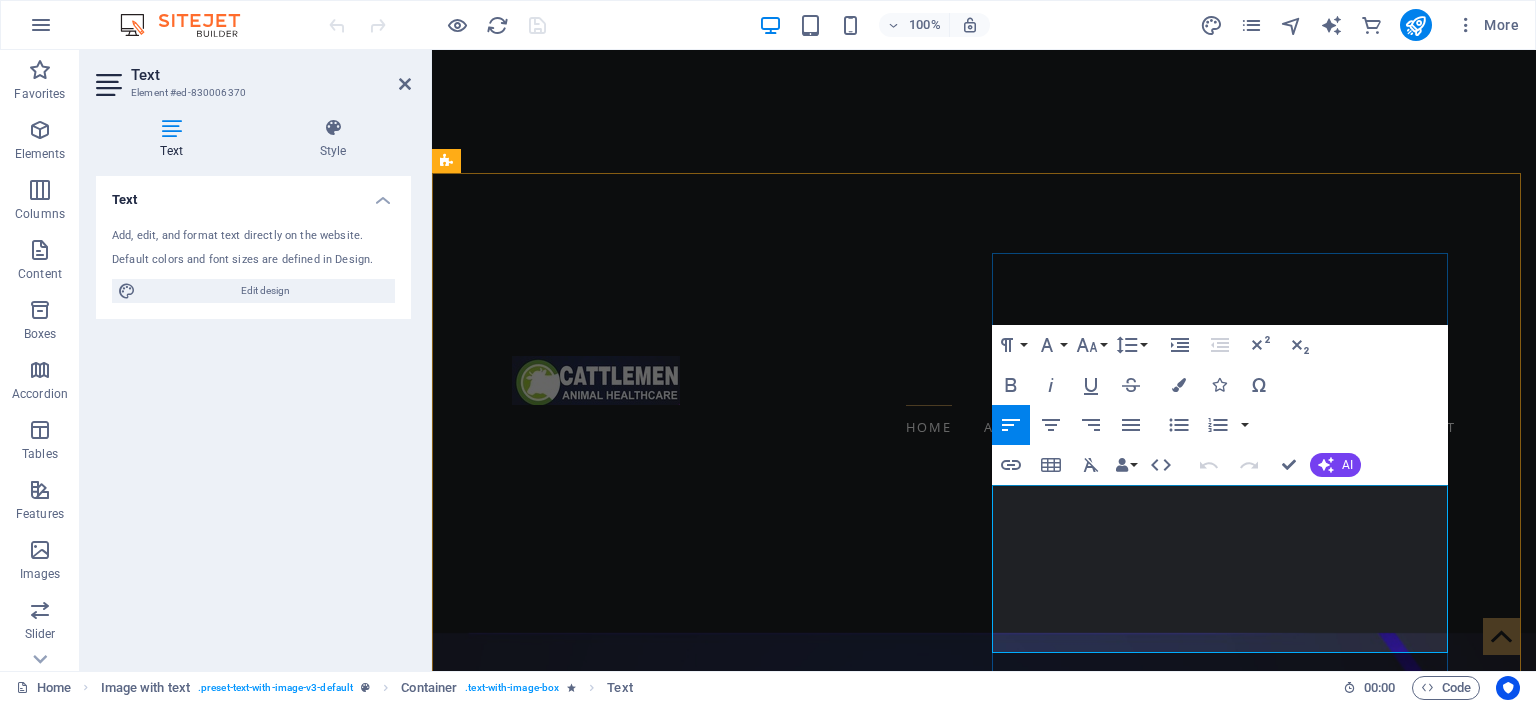 drag, startPoint x: 994, startPoint y: 497, endPoint x: 1048, endPoint y: 639, distance: 151.92104 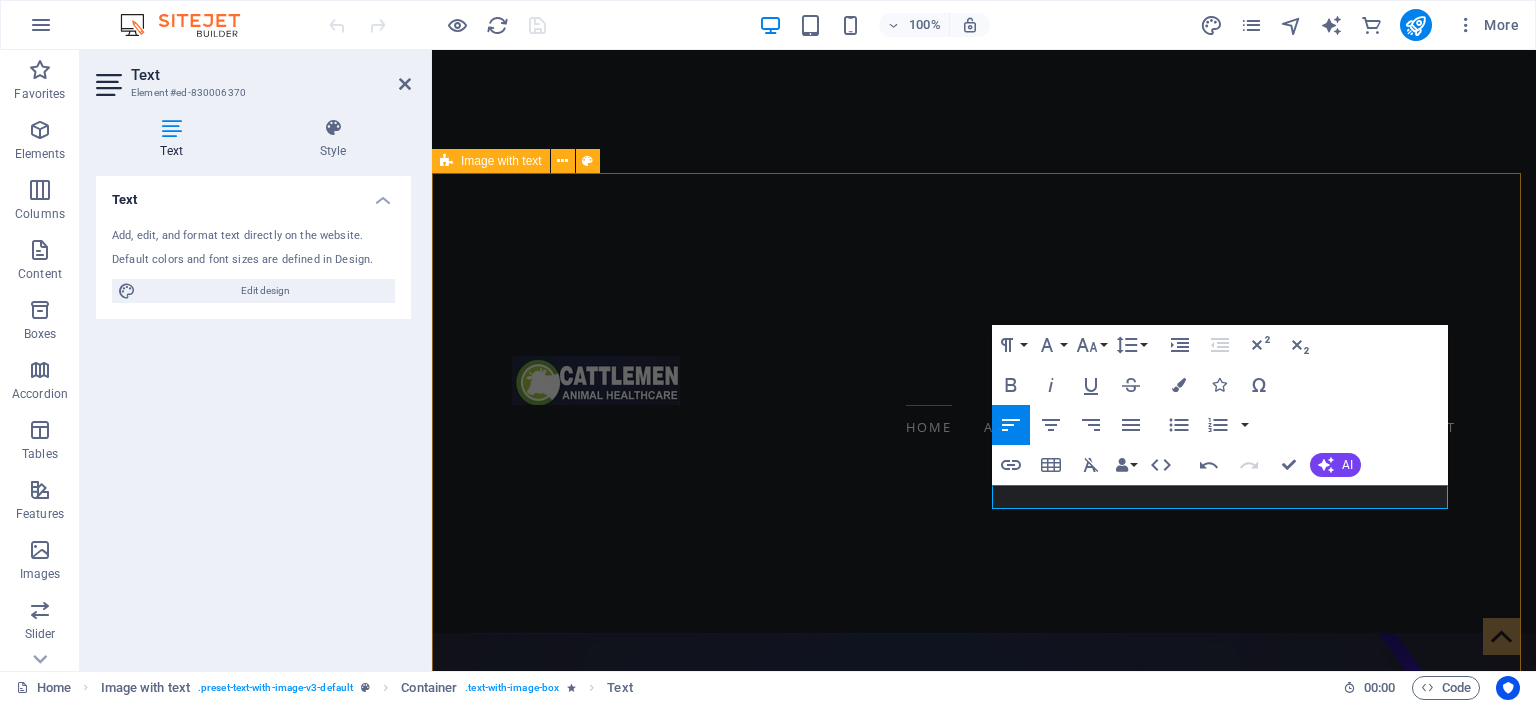click on "Welcome to Cattlemen Animal Health! "Your Trusted Partner in Animal Health & Nutrition" FOLLOW US ON" at bounding box center (984, 1677) 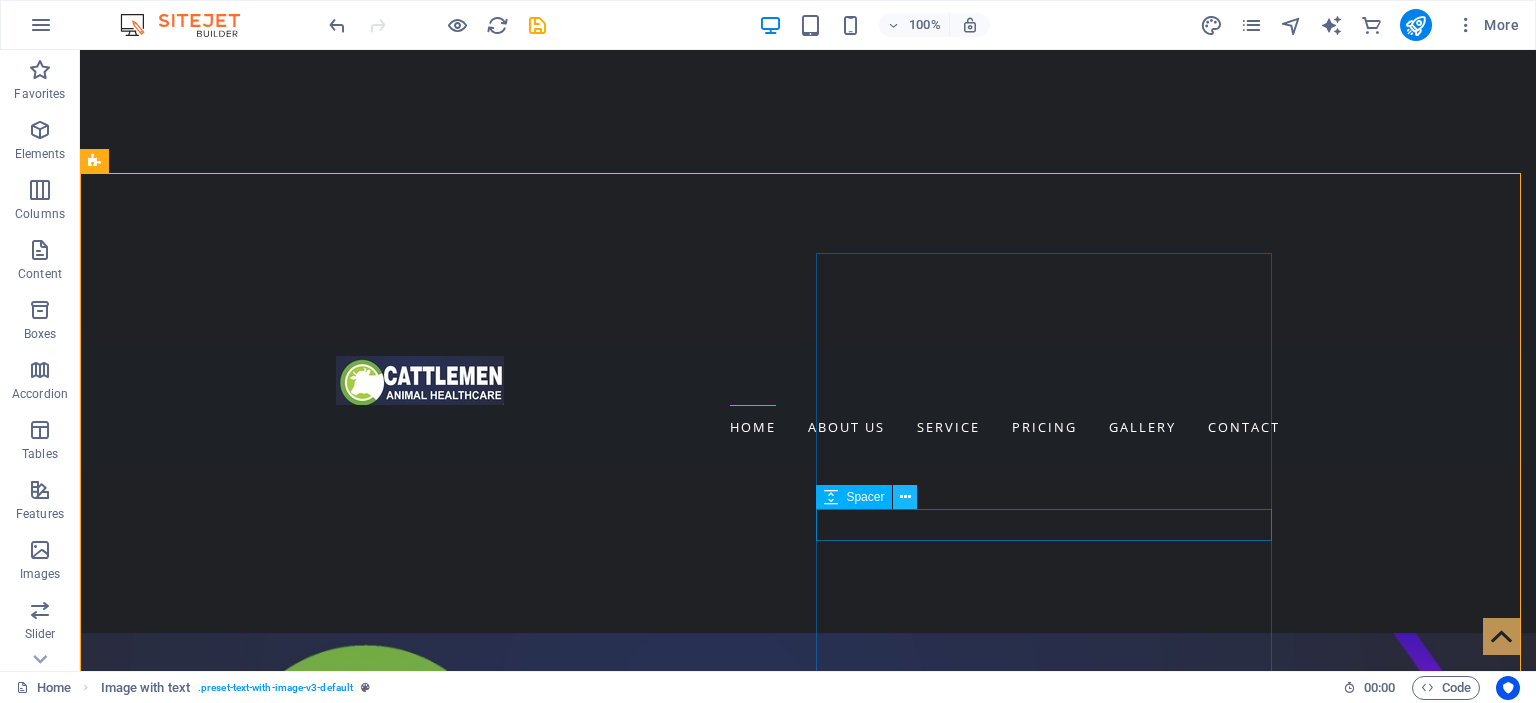 click at bounding box center [905, 497] 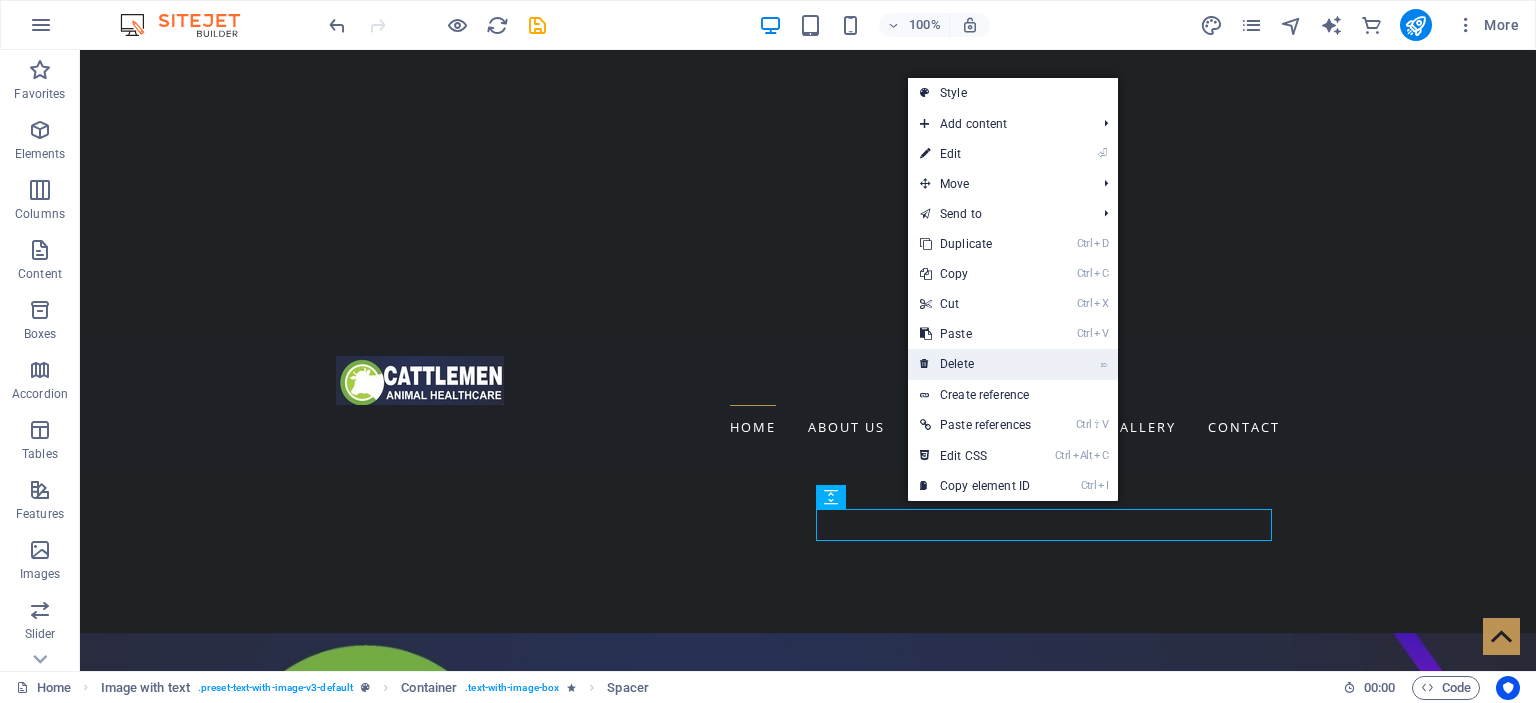 click on "⌦  Delete" at bounding box center [975, 364] 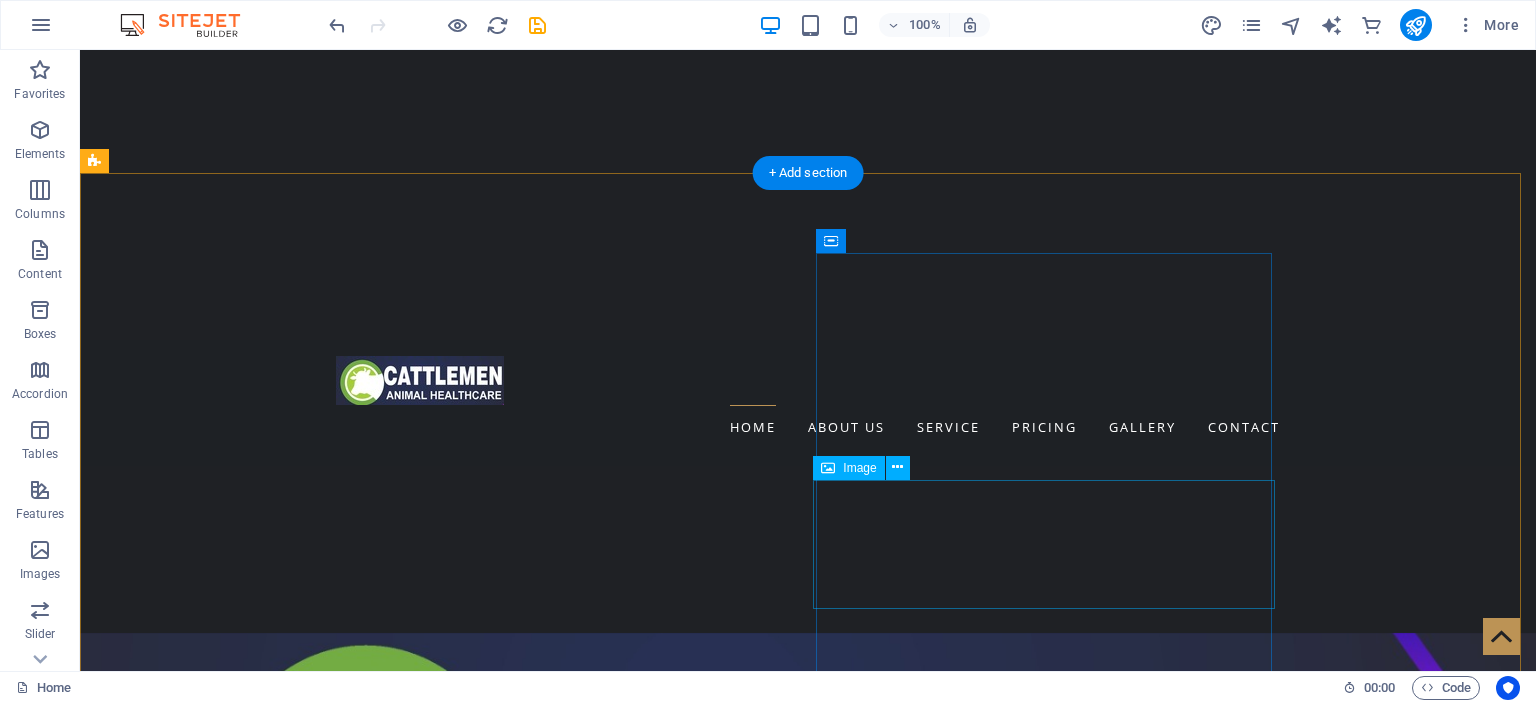 click at bounding box center (568, 1746) 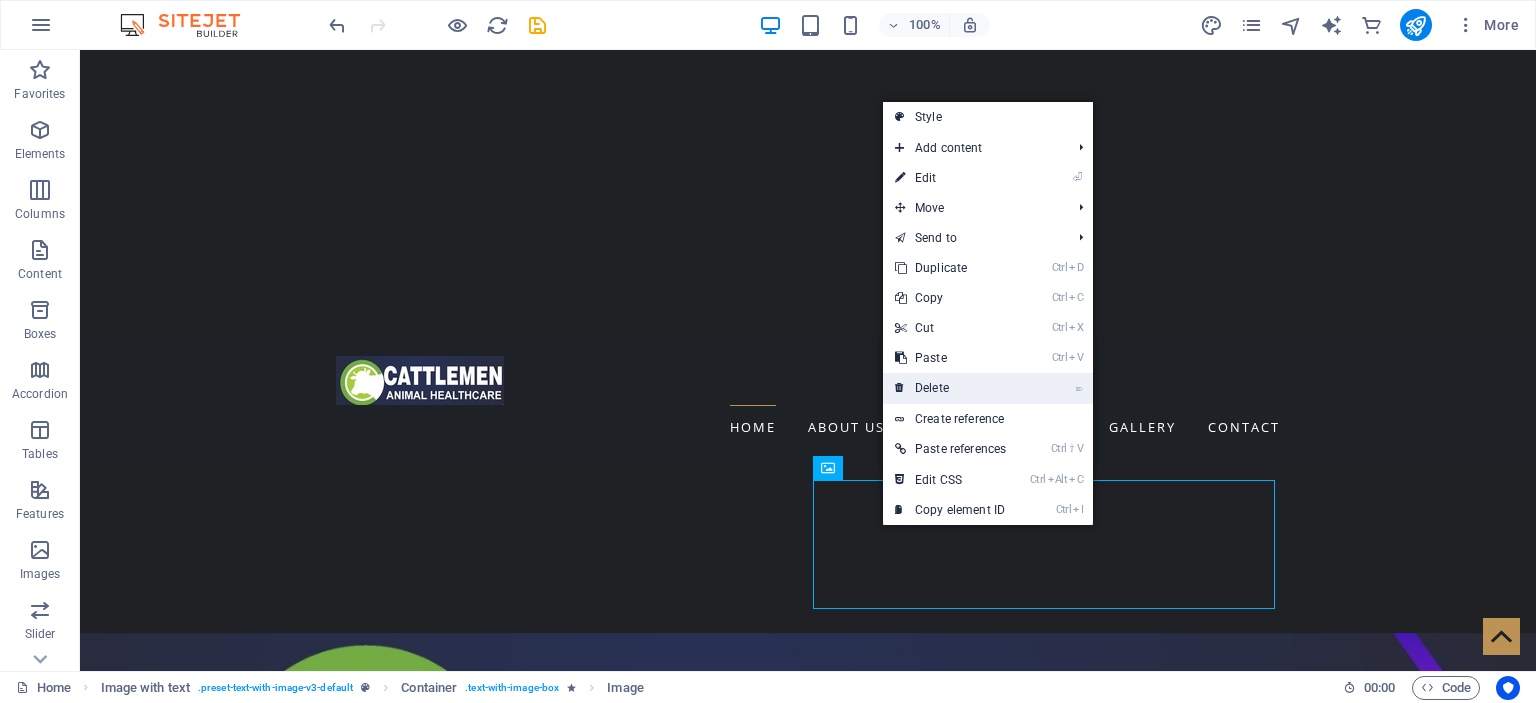 click on "⌦  Delete" at bounding box center [950, 388] 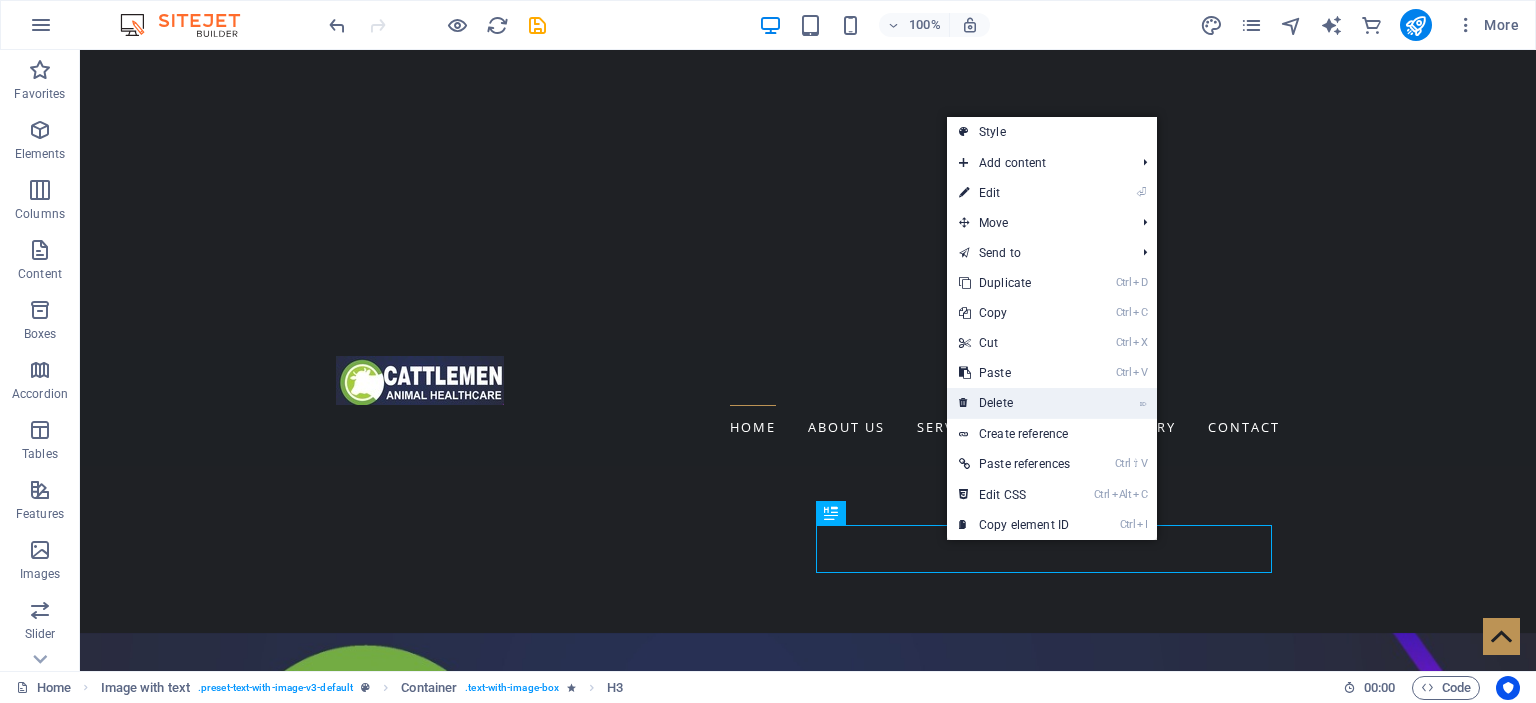 click on "⌦  Delete" at bounding box center (1014, 403) 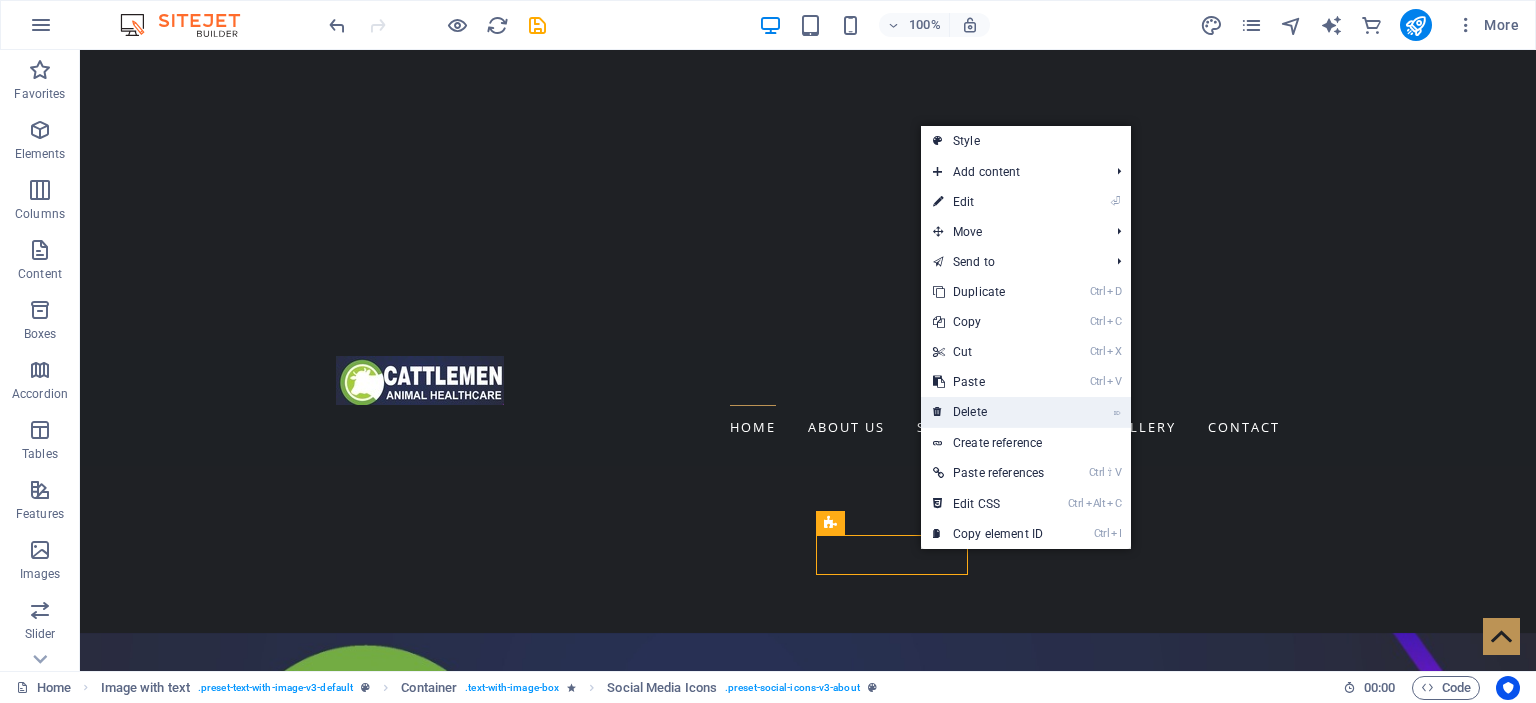 click on "⌦  Delete" at bounding box center [988, 412] 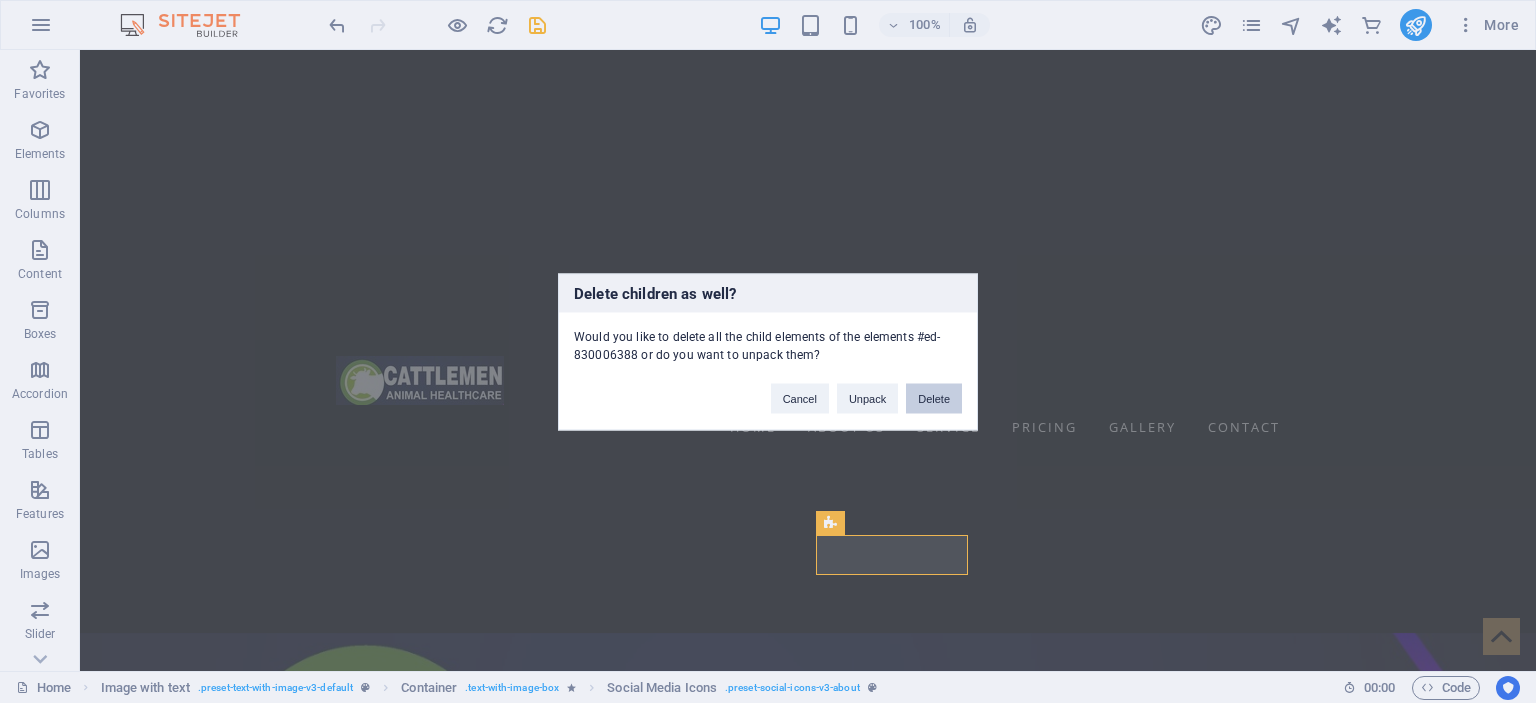 click on "Delete" at bounding box center (934, 398) 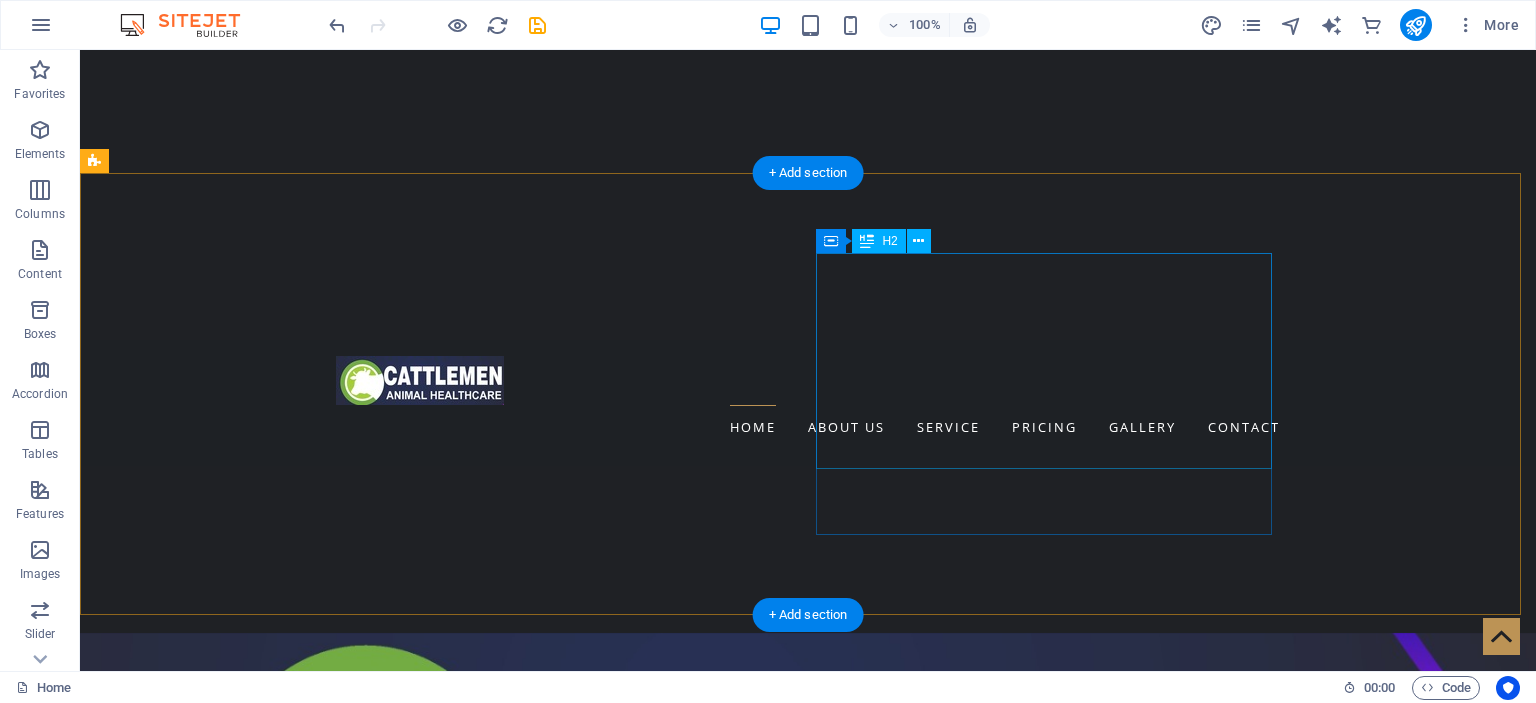 click on "Welcome to Cattlemen Animal Health!" at bounding box center [568, 1599] 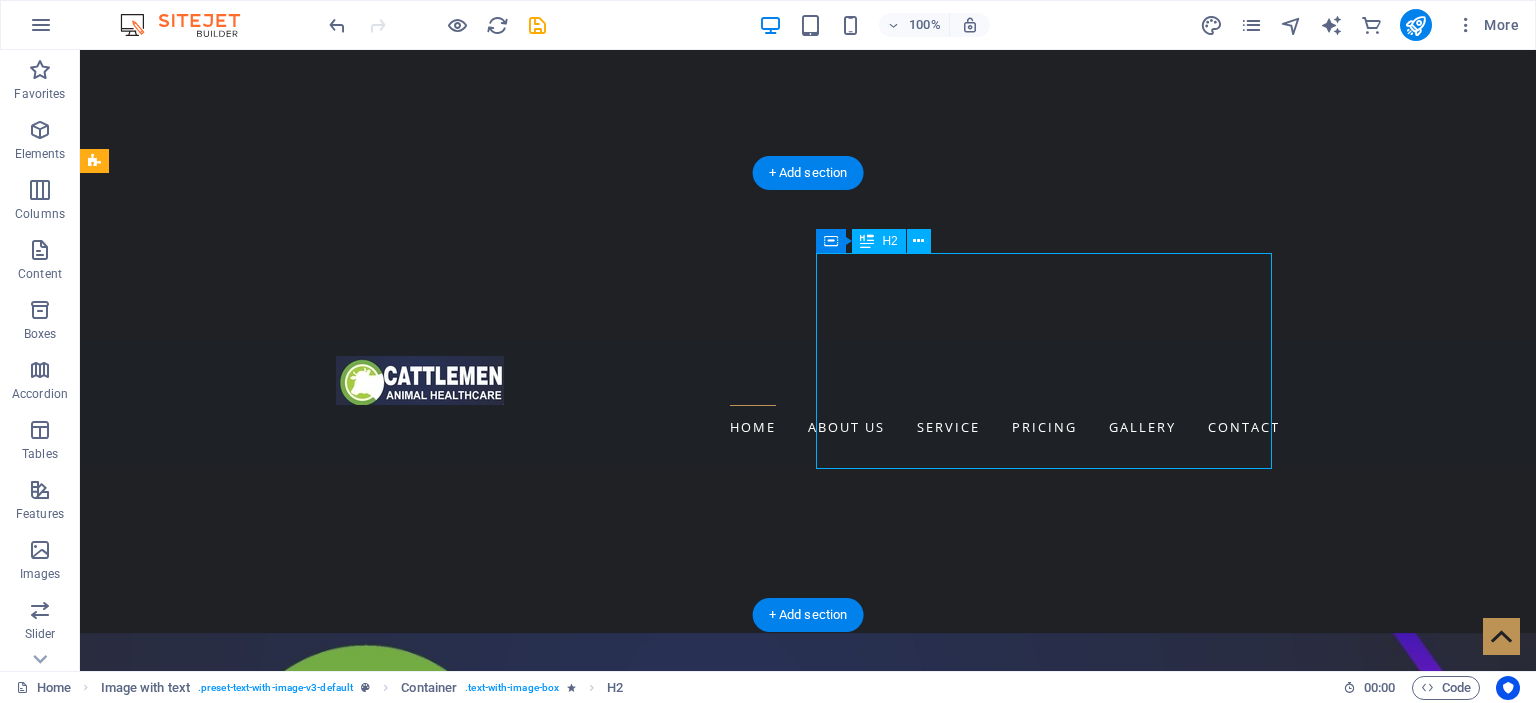 click on "Welcome to Cattlemen Animal Health!" at bounding box center (568, 1599) 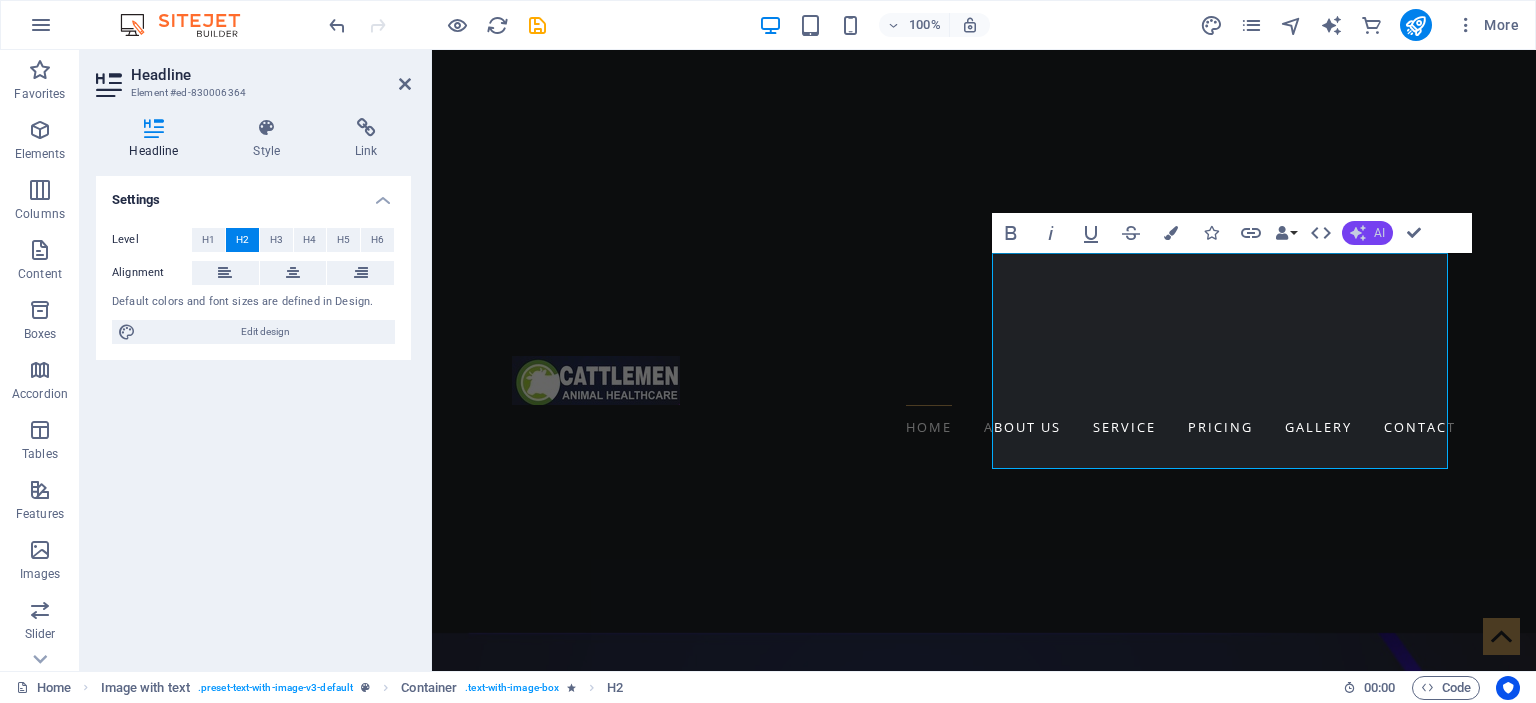 click 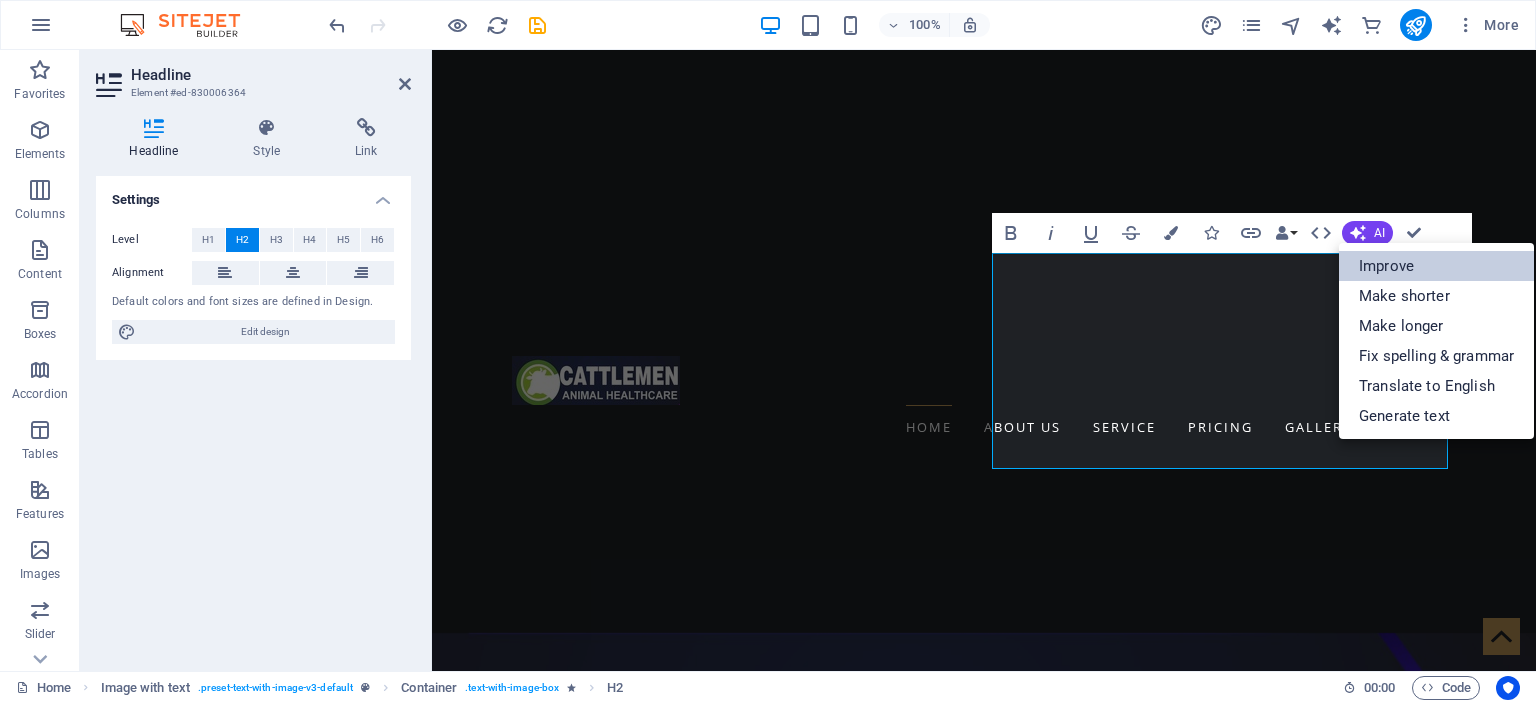 click on "Improve" at bounding box center (1436, 266) 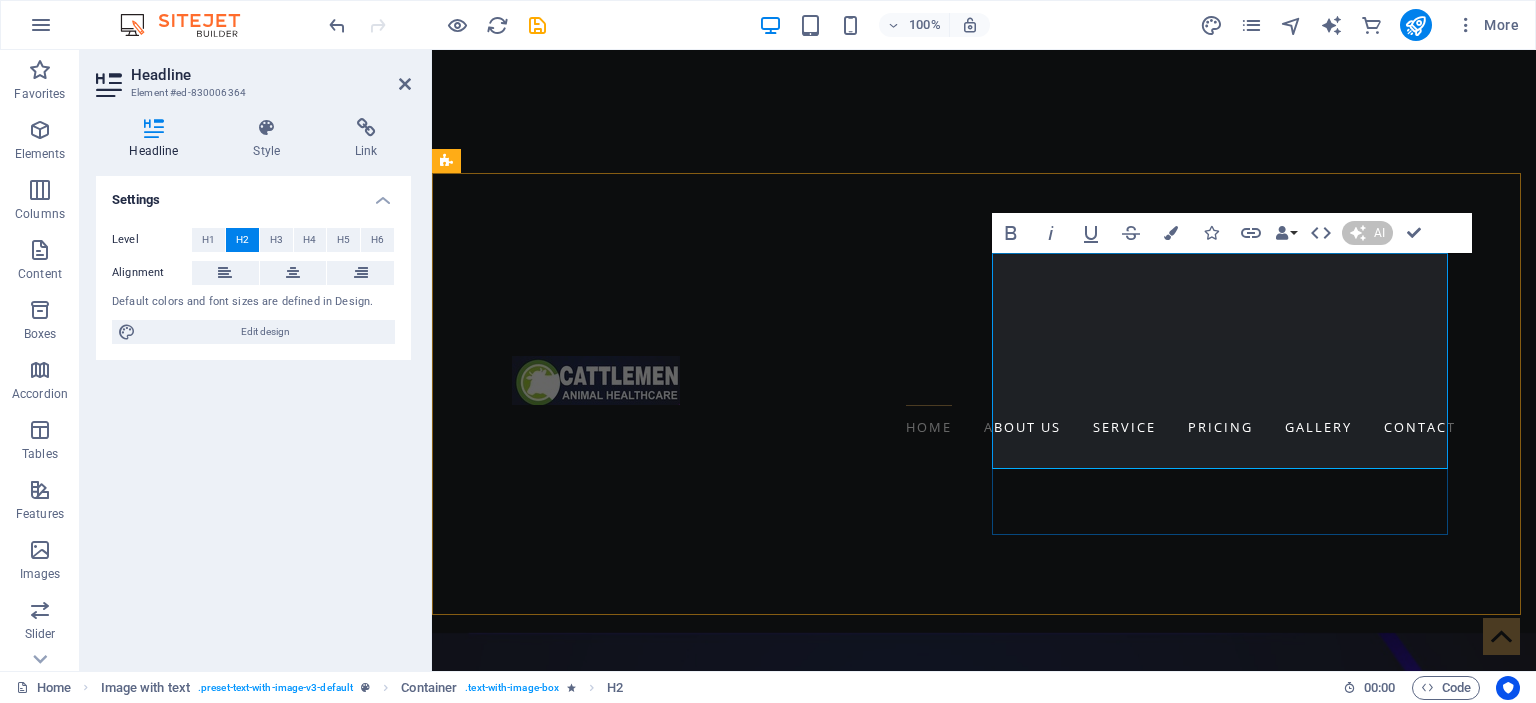 type 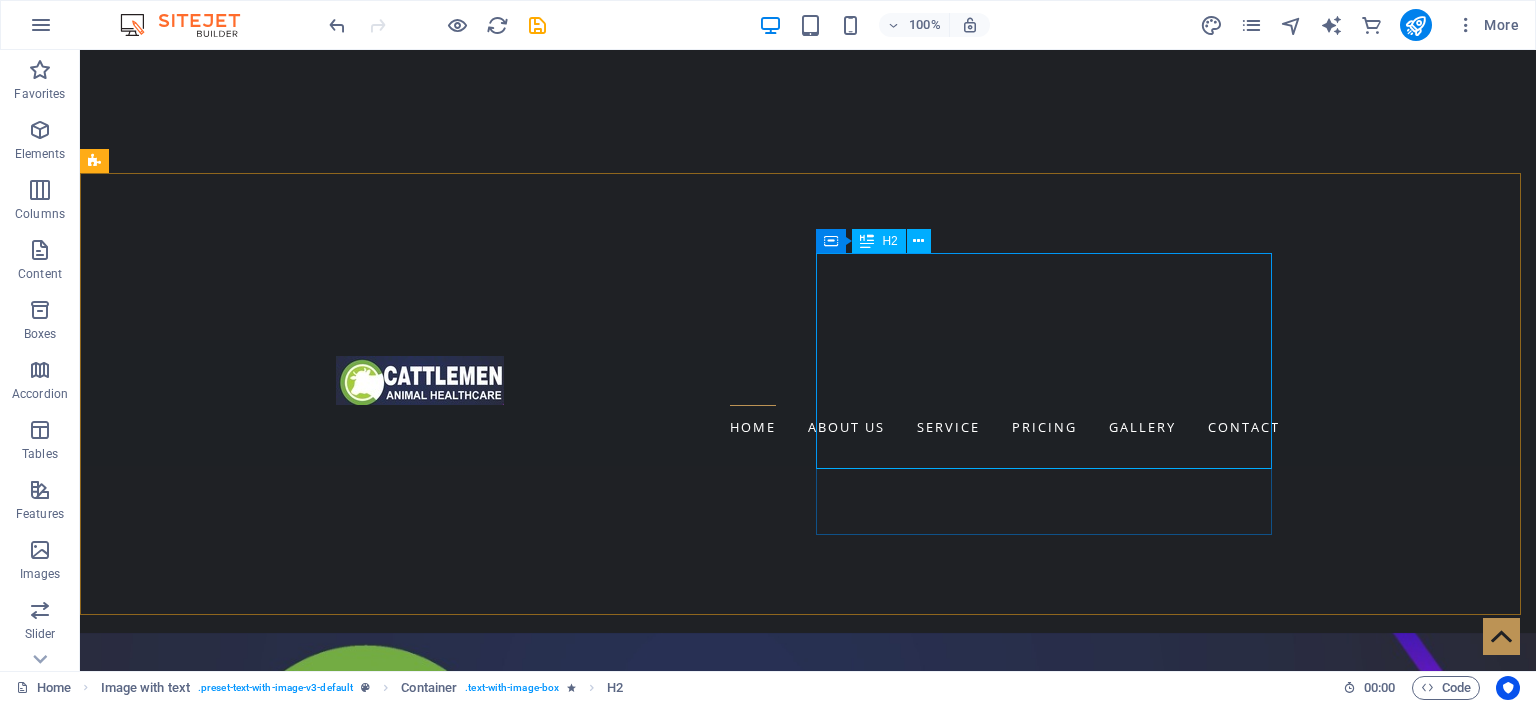 click on "H2" at bounding box center [889, 241] 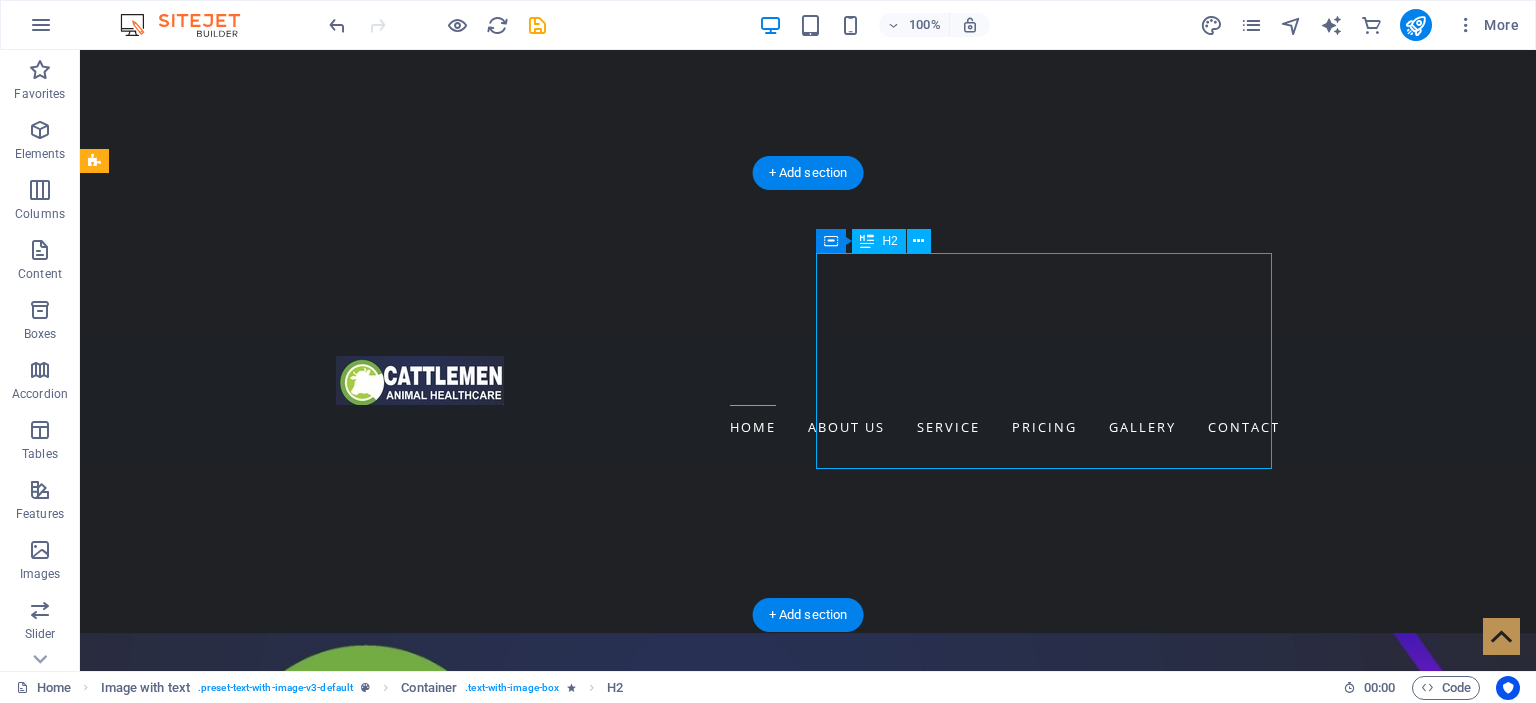 drag, startPoint x: 1216, startPoint y: 436, endPoint x: 1051, endPoint y: 428, distance: 165.19383 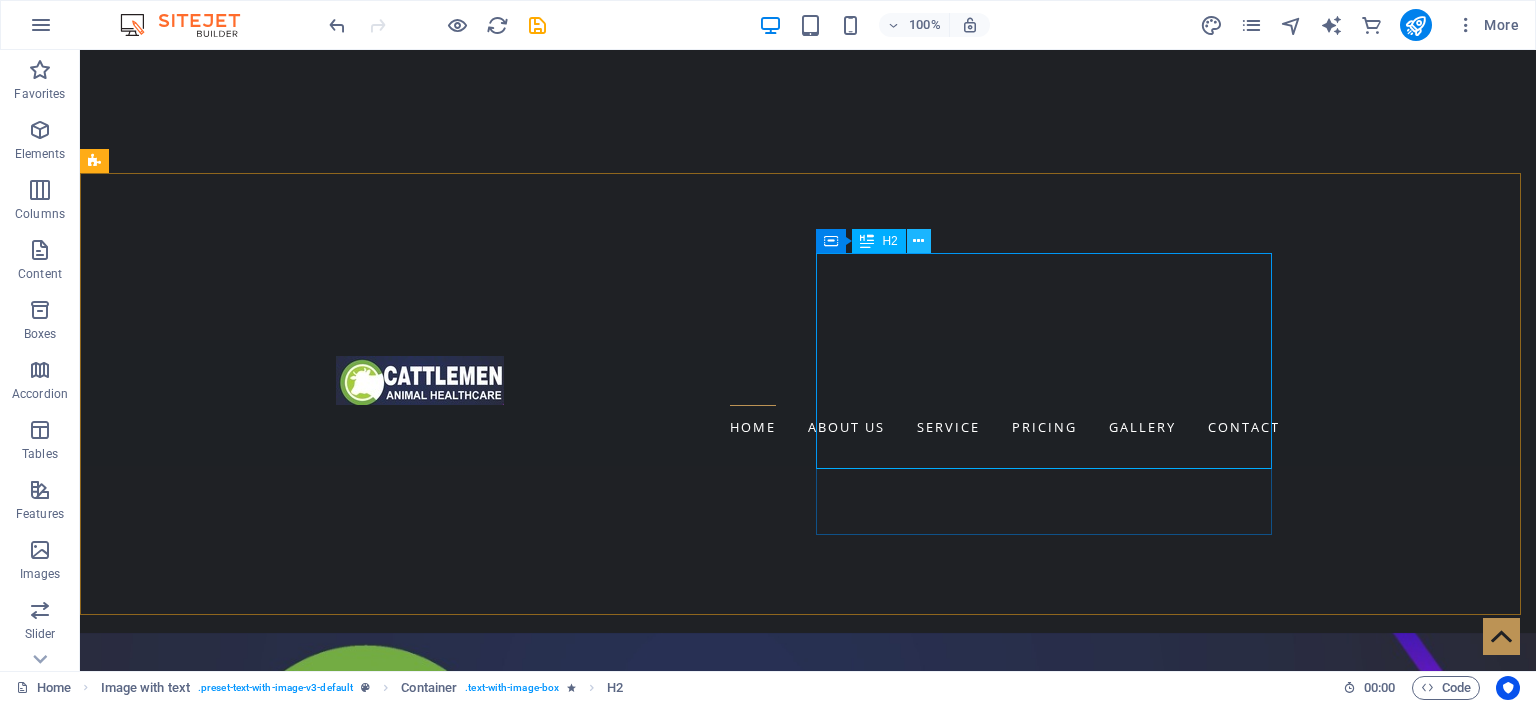 click at bounding box center [918, 241] 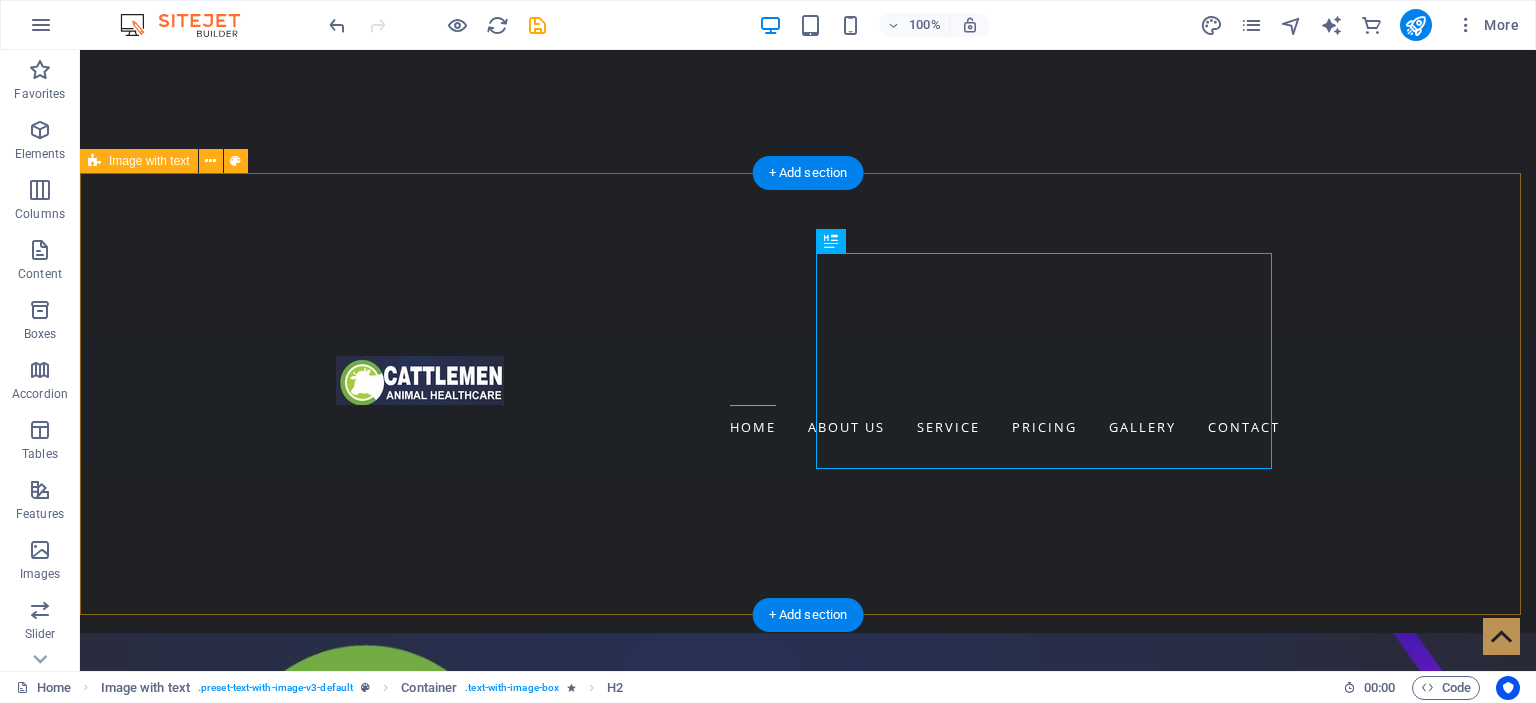 click on "Welcome to Cattlemen Animal Health! "Your Trusted Partner in Animal Health & Nutrition"" at bounding box center [808, 1524] 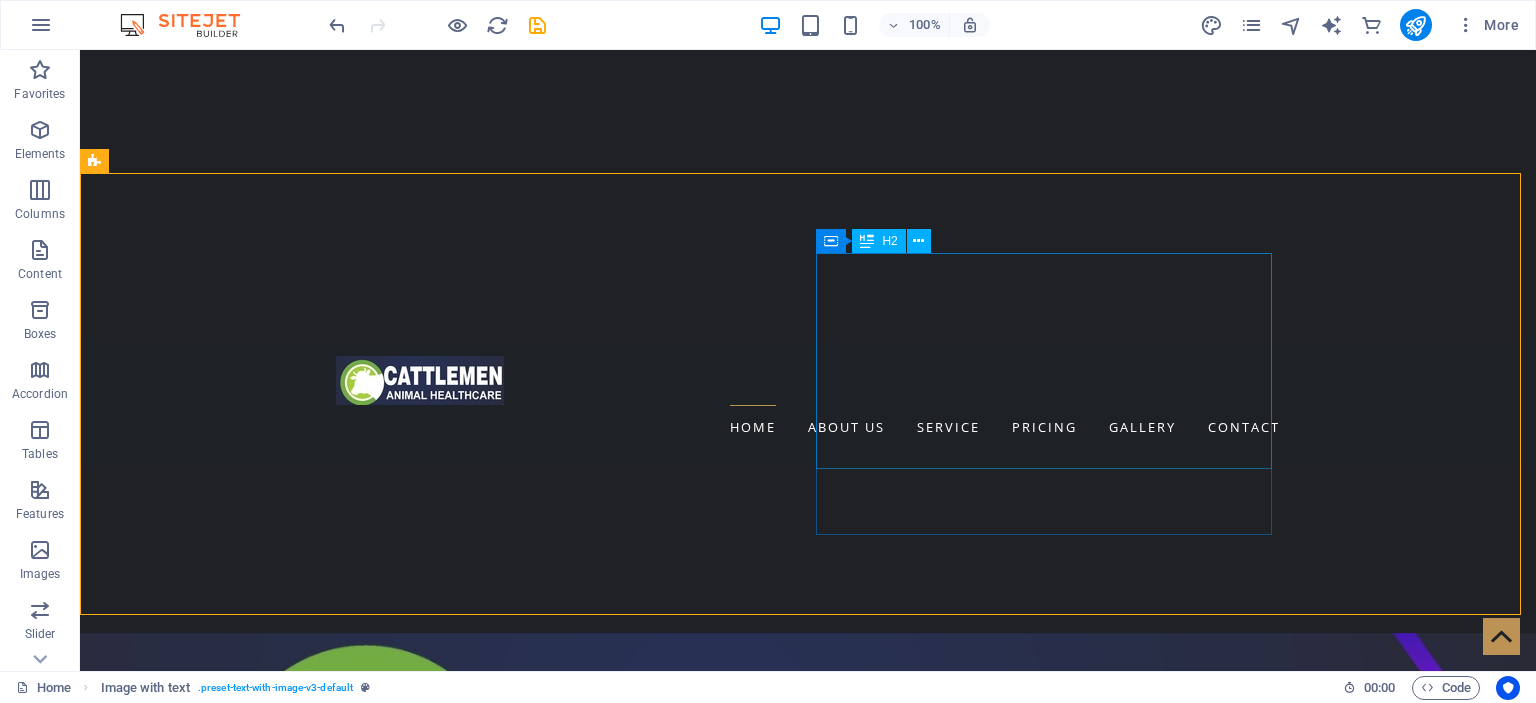 click on "H2" at bounding box center (889, 241) 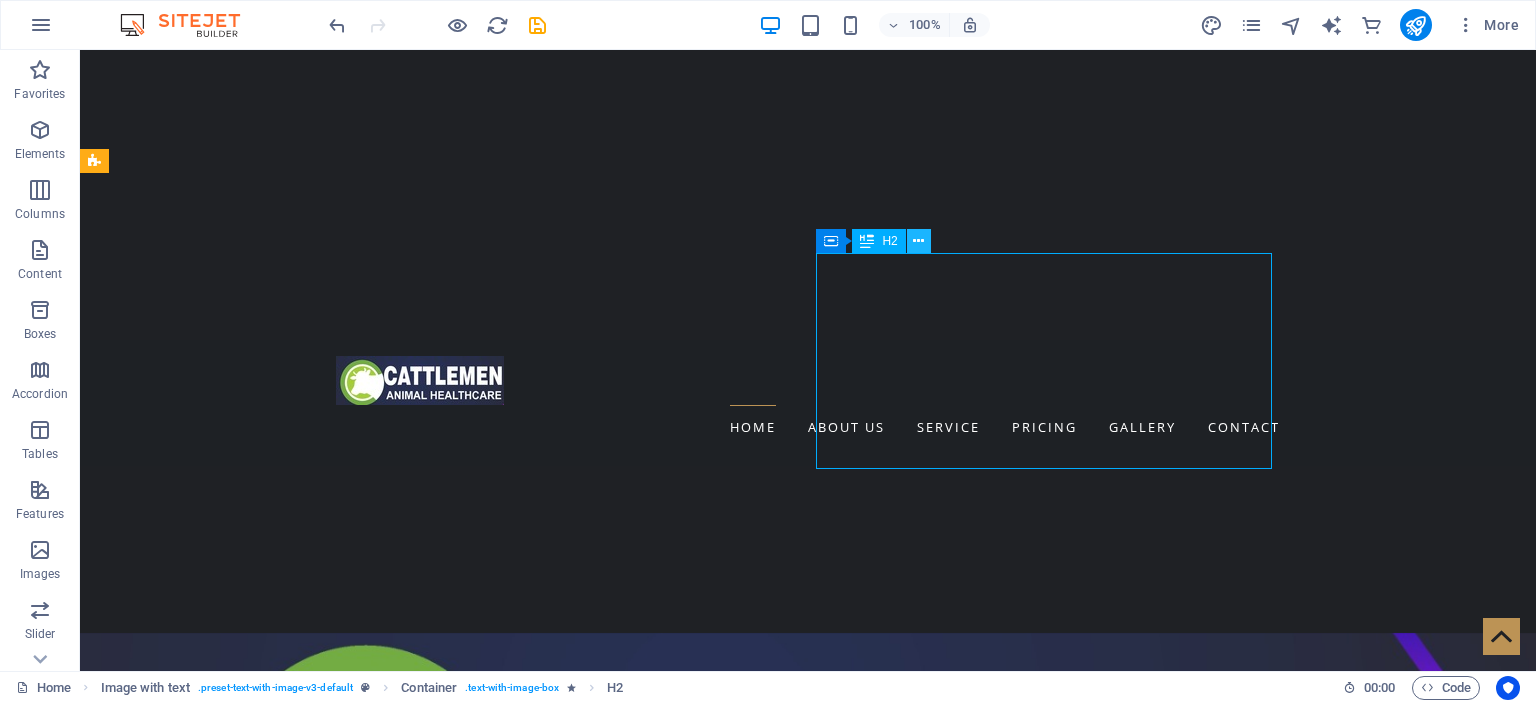 click at bounding box center [918, 241] 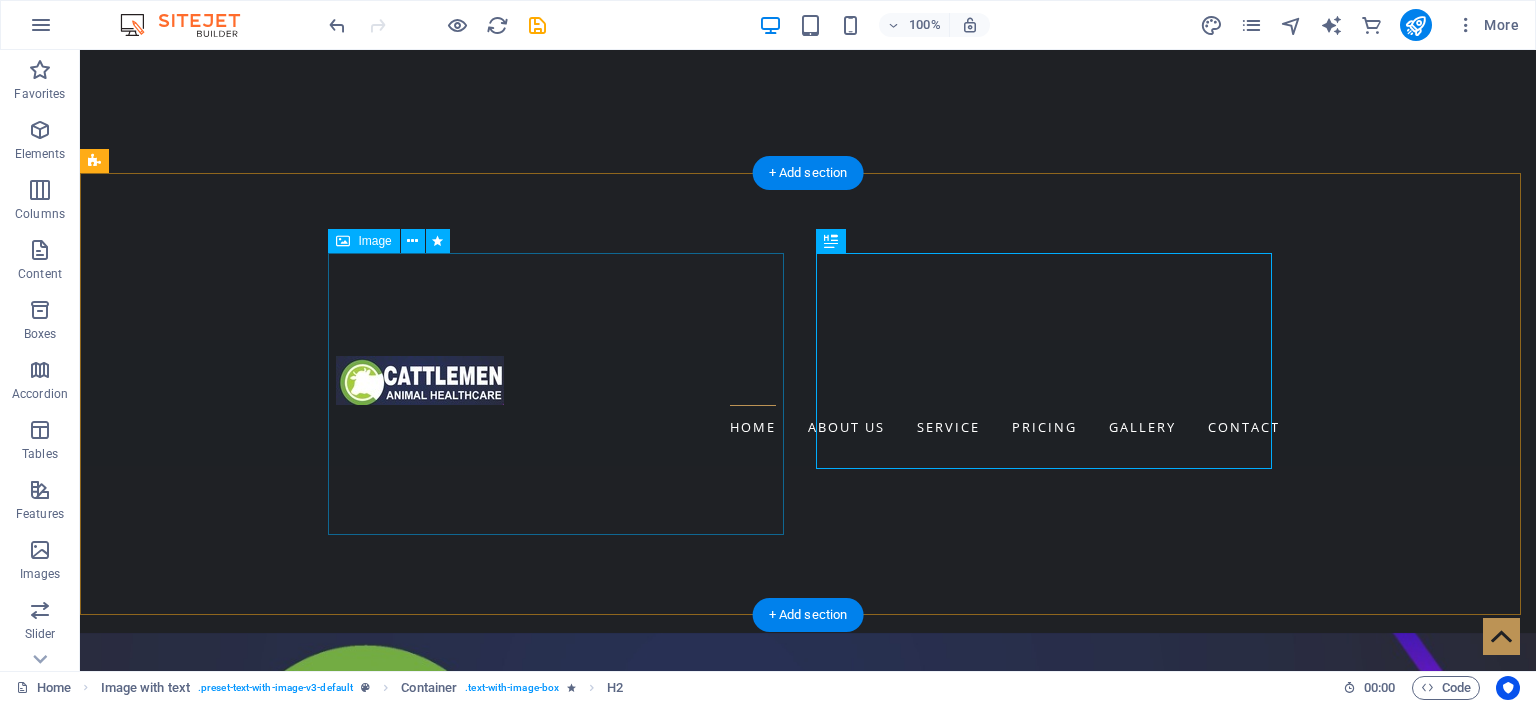 click at bounding box center (568, 1411) 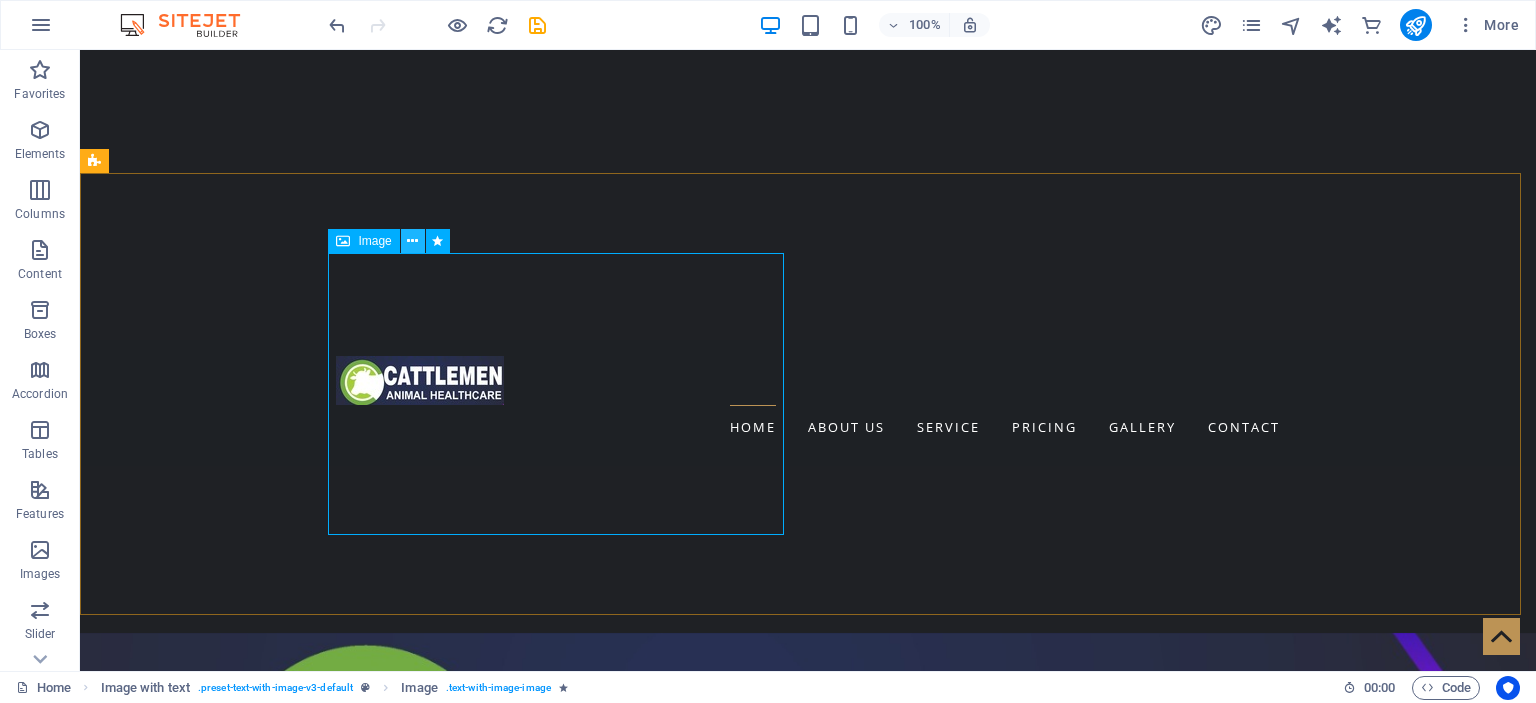 click at bounding box center [412, 241] 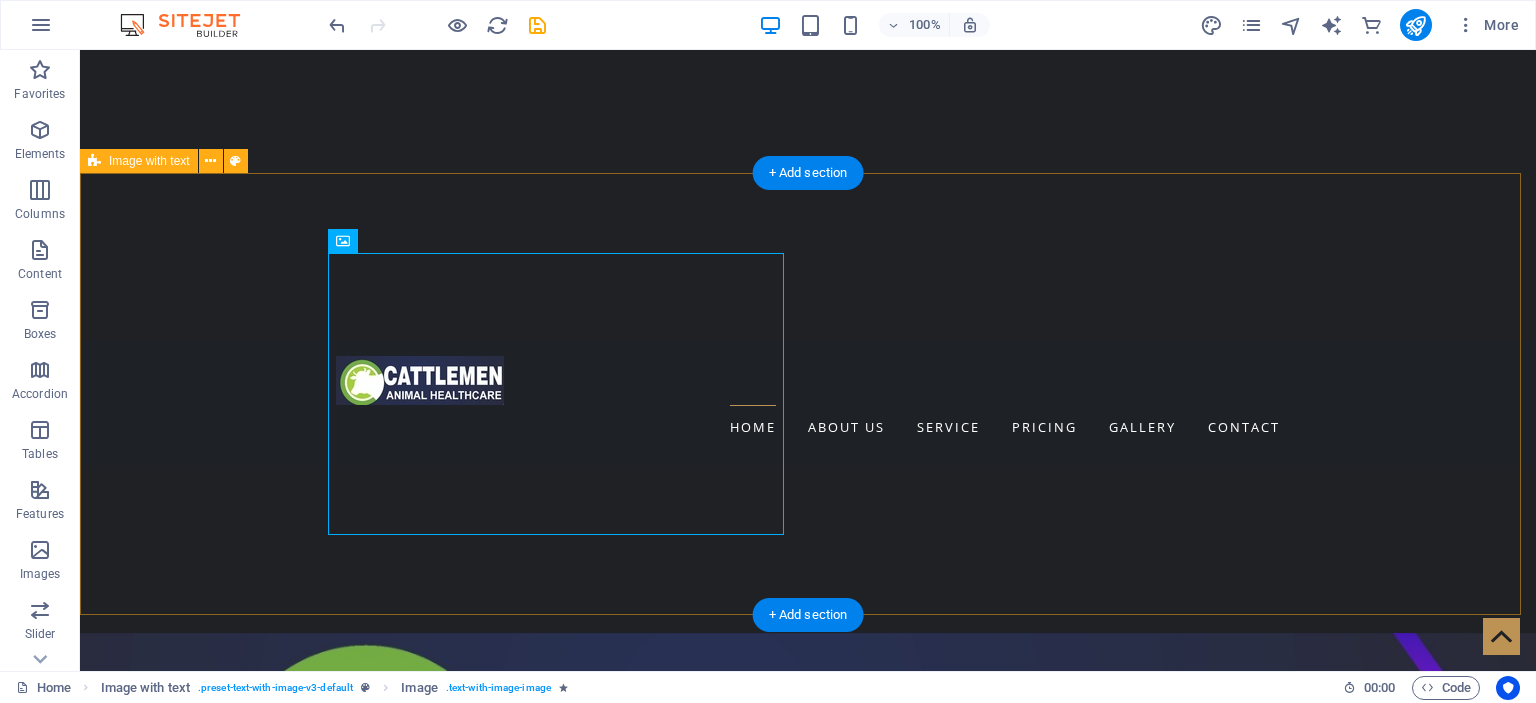 click on "Welcome to Cattlemen Animal Health! "Your Trusted Partner in Animal Health & Nutrition"" at bounding box center (808, 1524) 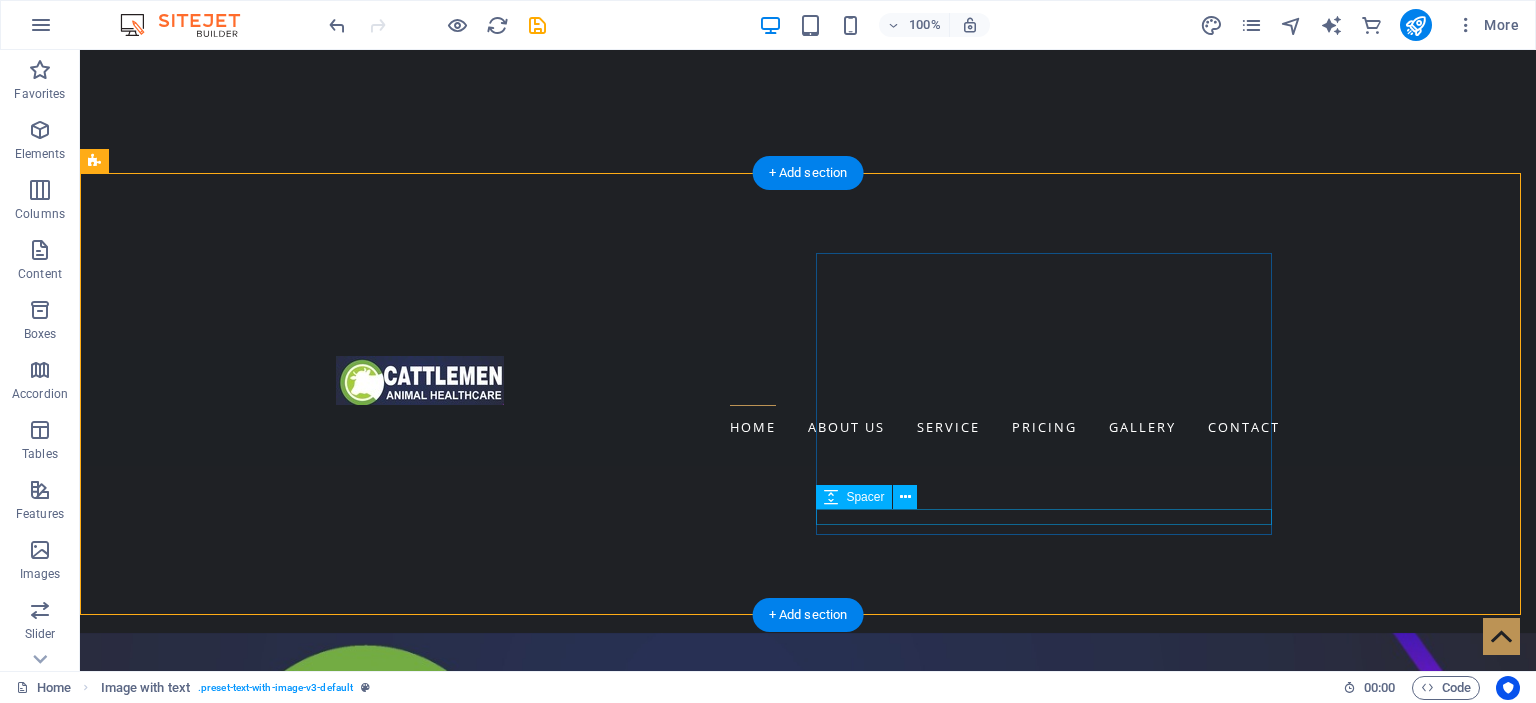 click at bounding box center [568, 1719] 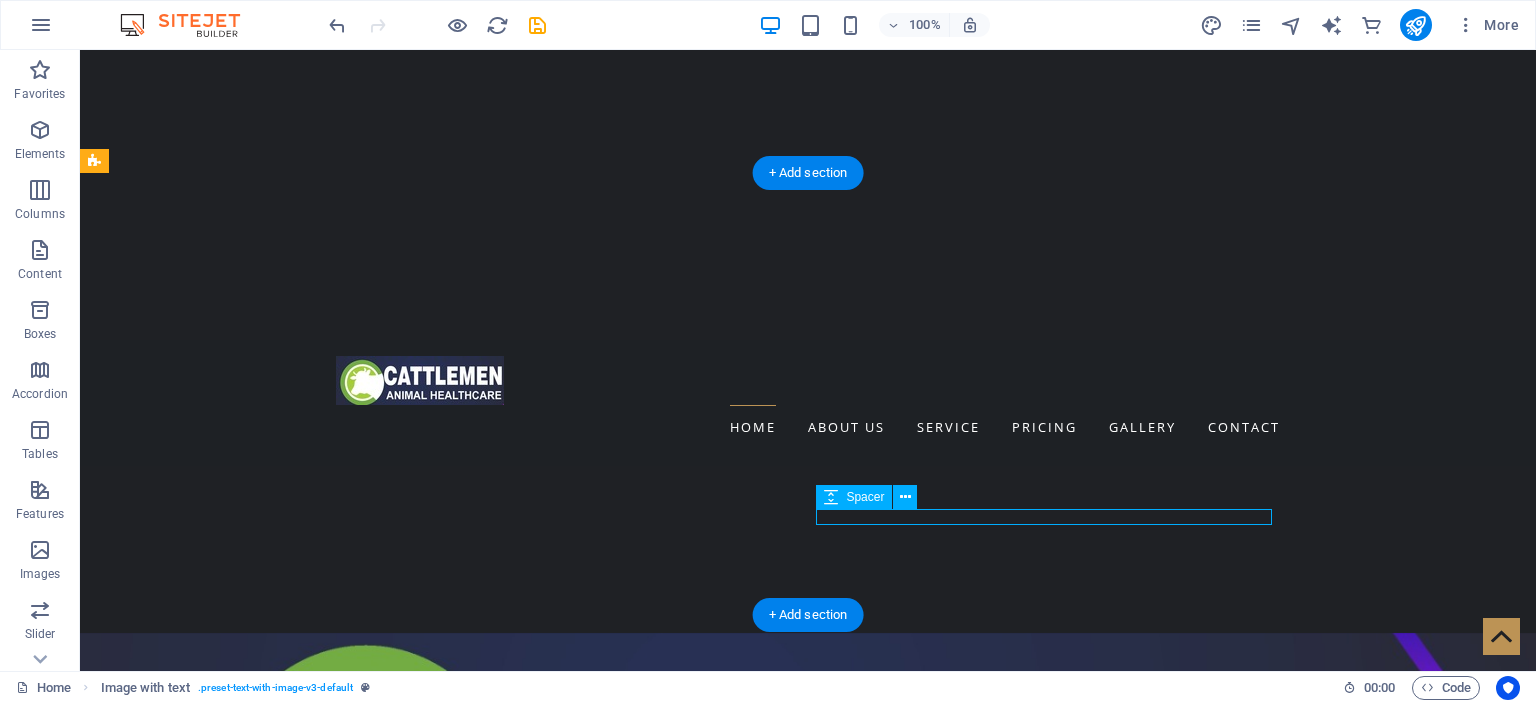 click at bounding box center (568, 1719) 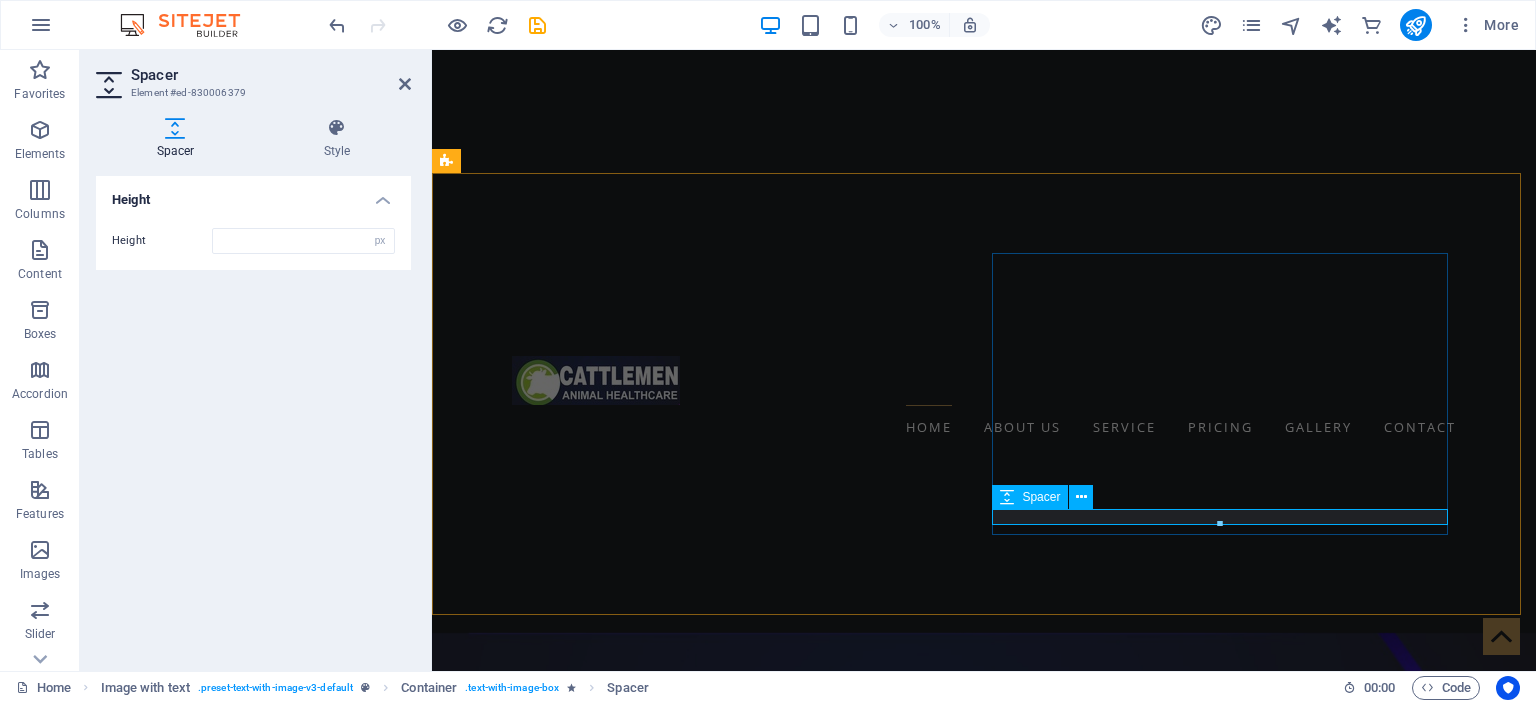 type 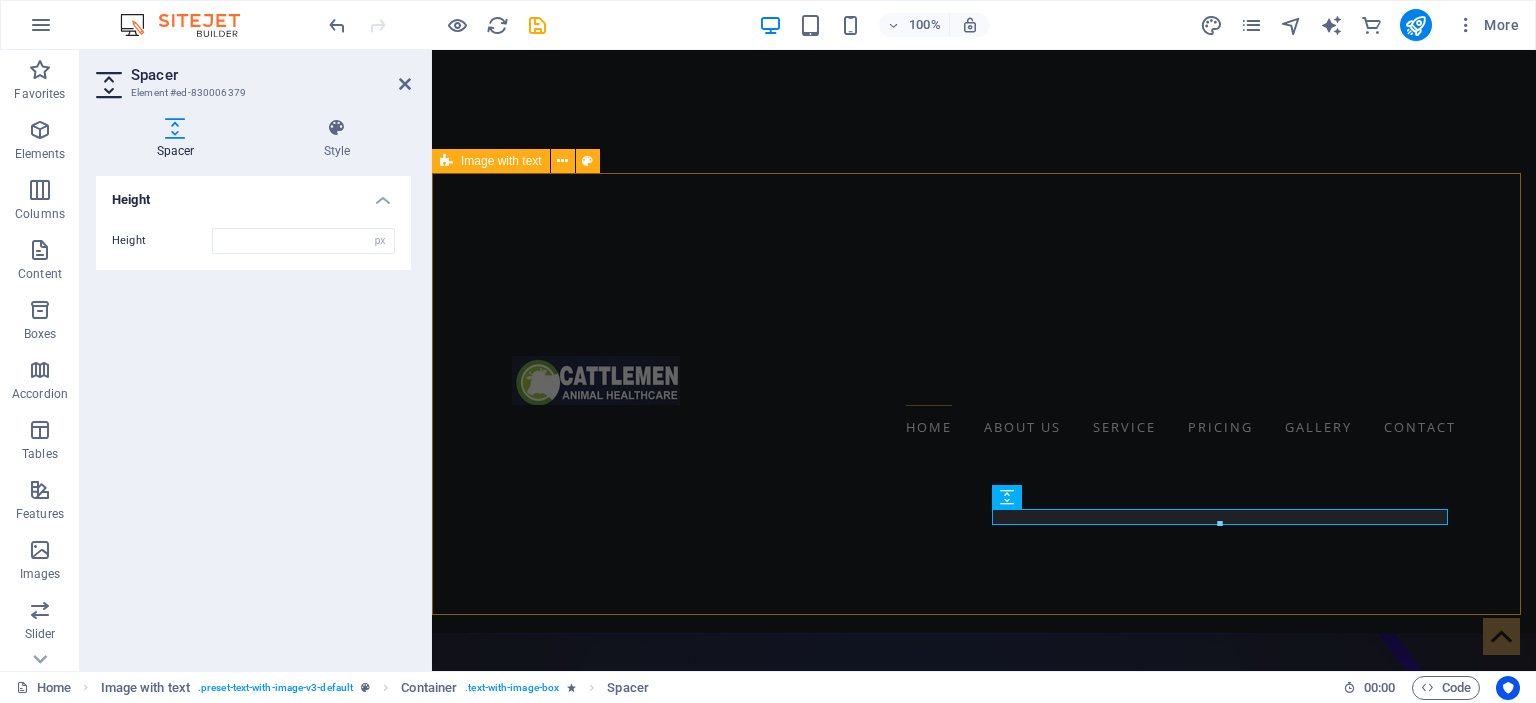 click on "Welcome to Cattlemen Animal Health! "Your Trusted Partner in Animal Health & Nutrition"" at bounding box center [984, 1524] 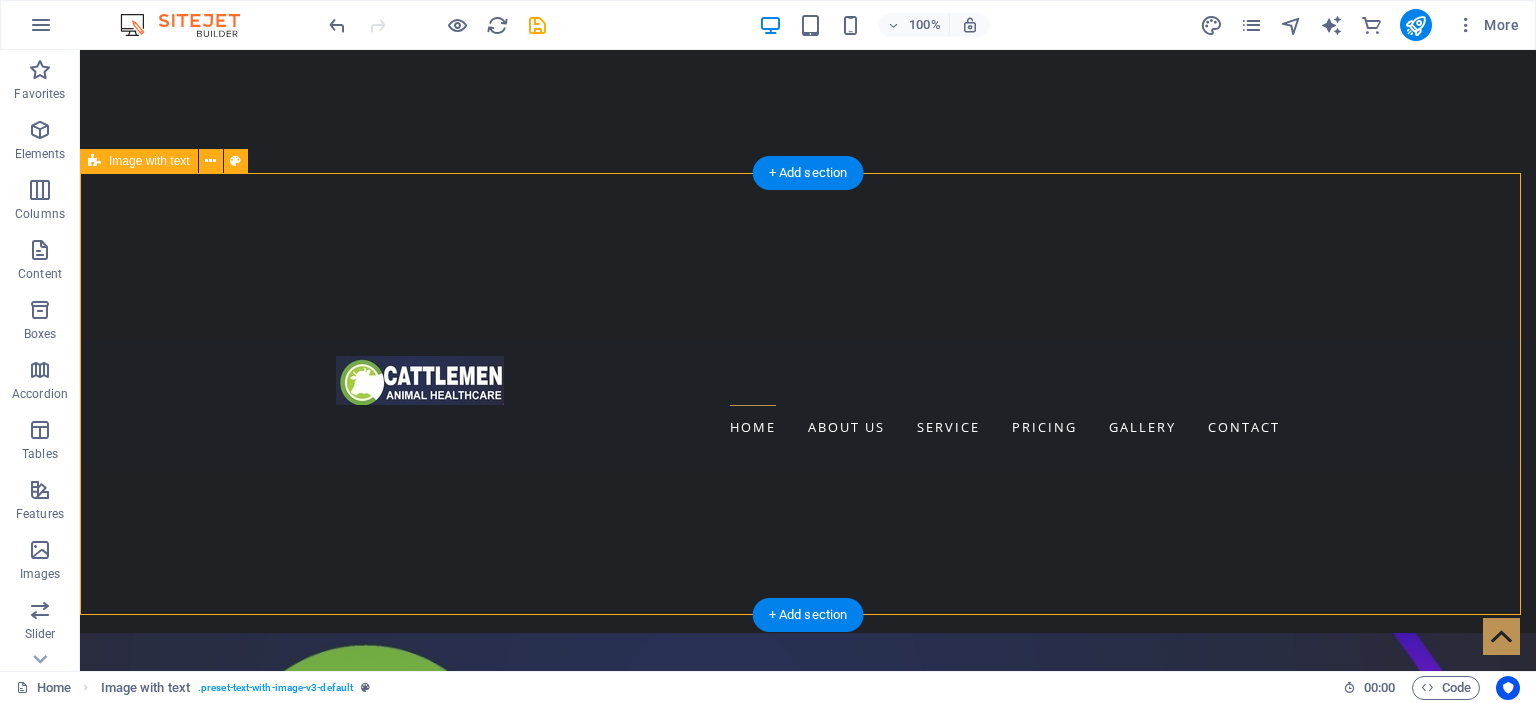 click on "Welcome to Cattlemen Animal Health! "Your Trusted Partner in Animal Health & Nutrition"" at bounding box center (808, 1524) 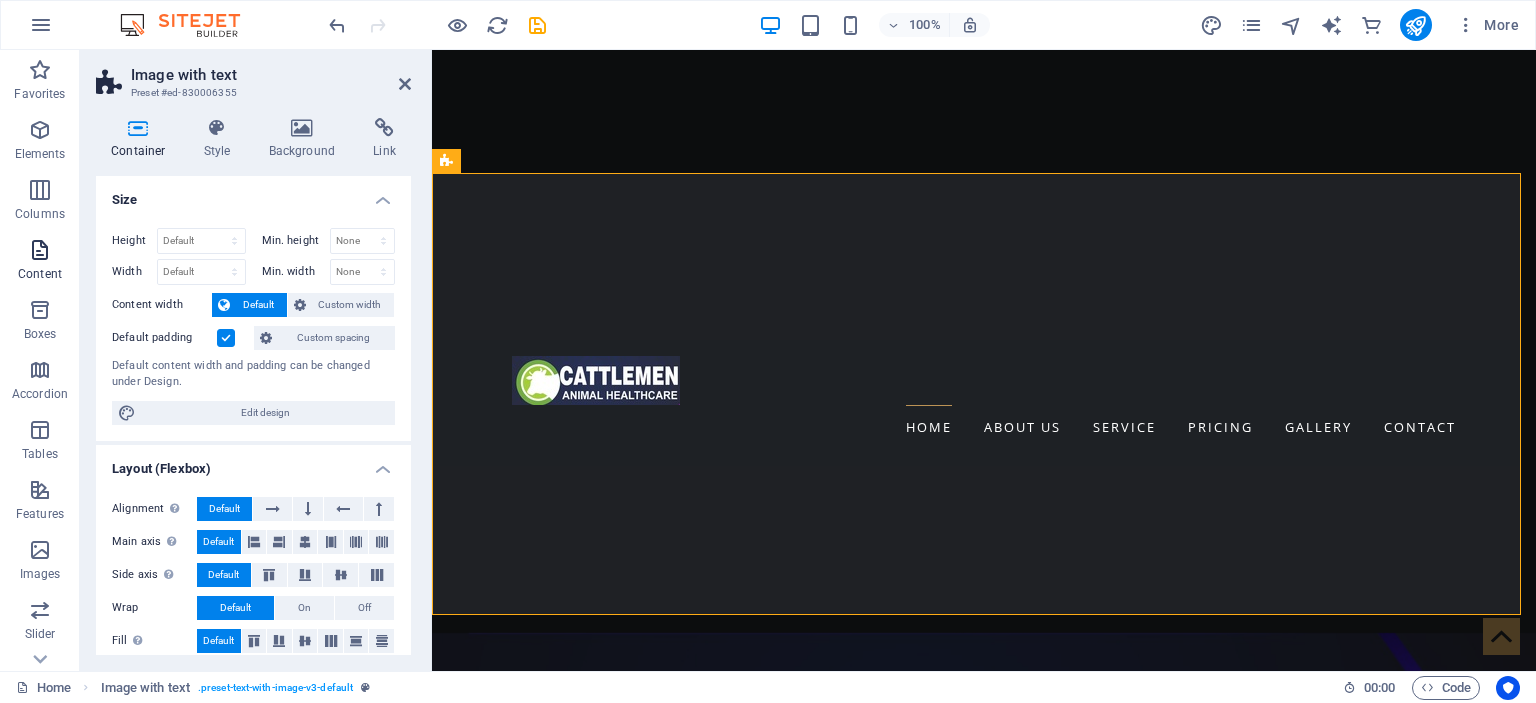 click on "Content" at bounding box center [40, 262] 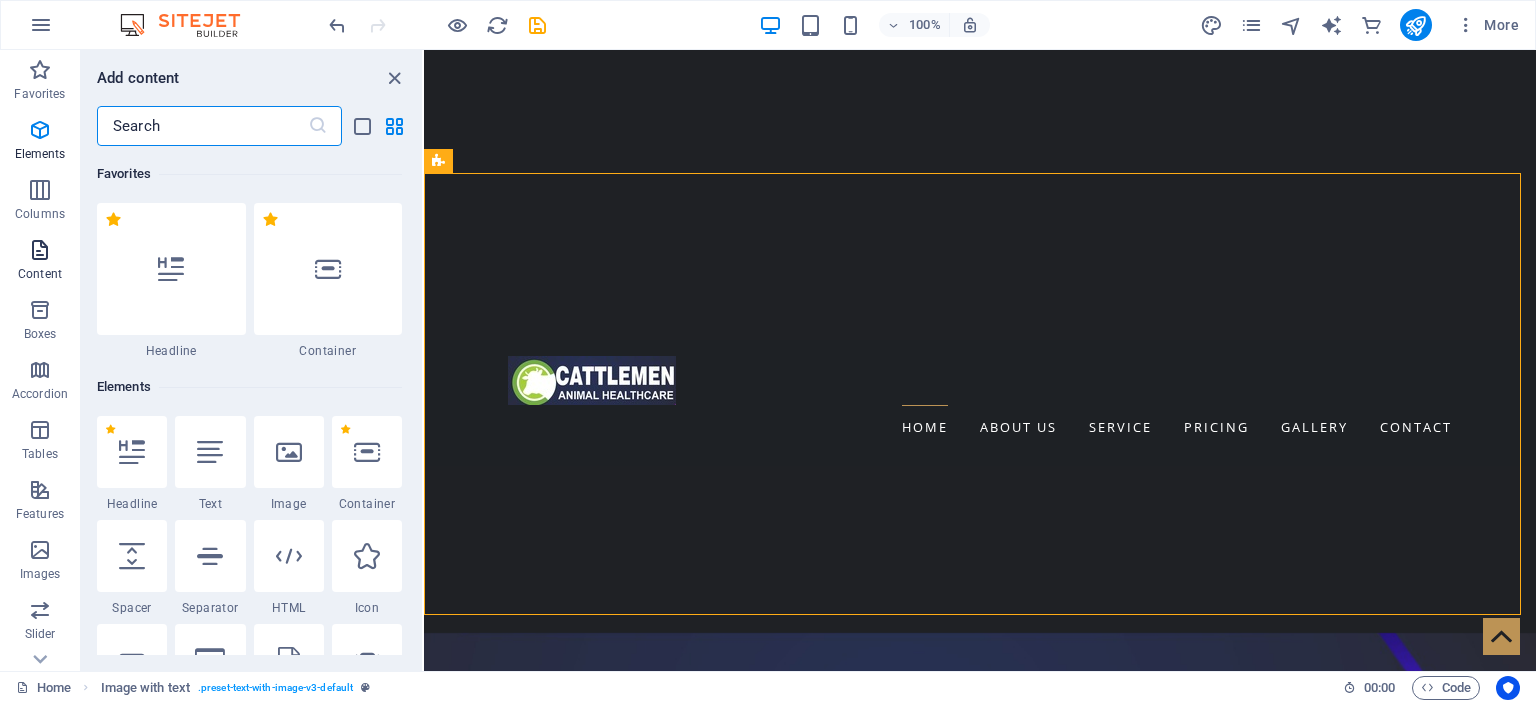 scroll, scrollTop: 3499, scrollLeft: 0, axis: vertical 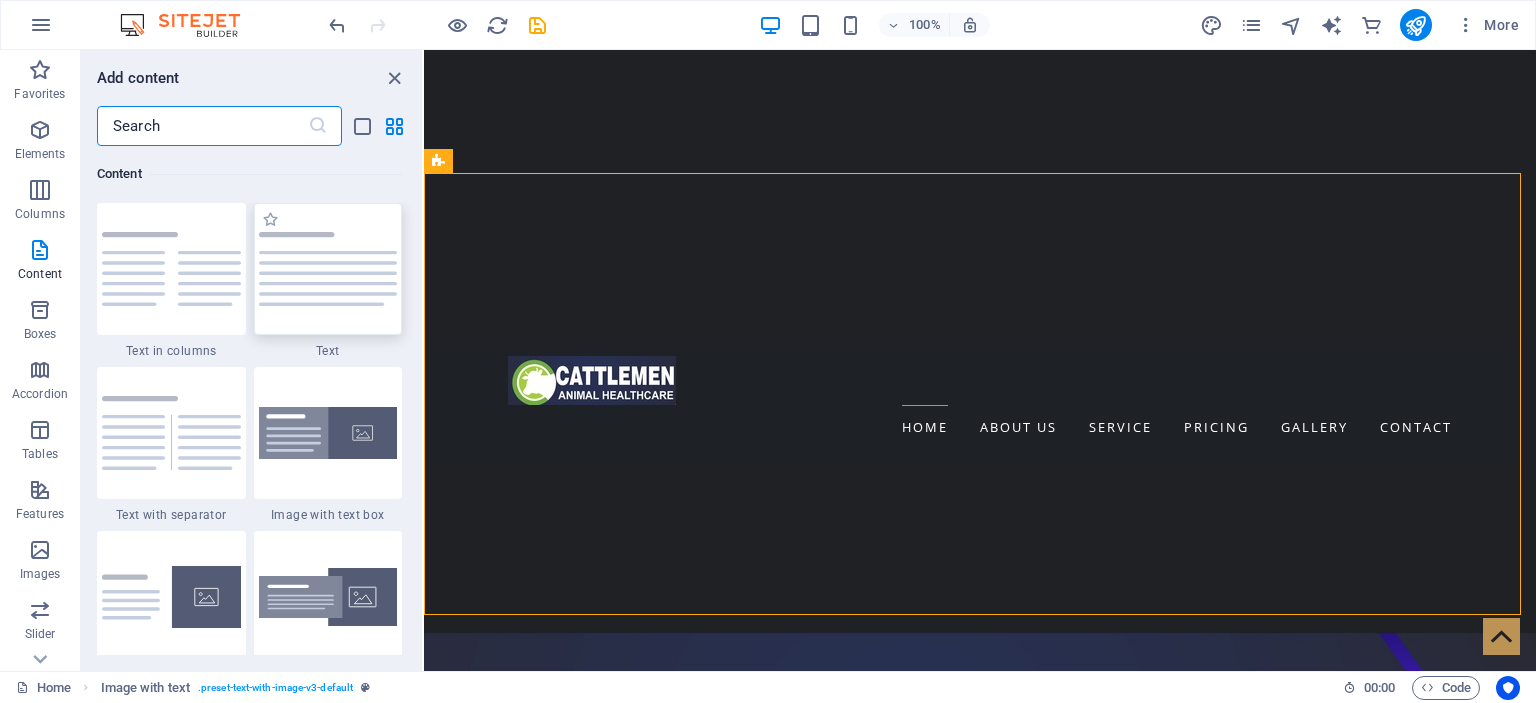 click at bounding box center (328, 269) 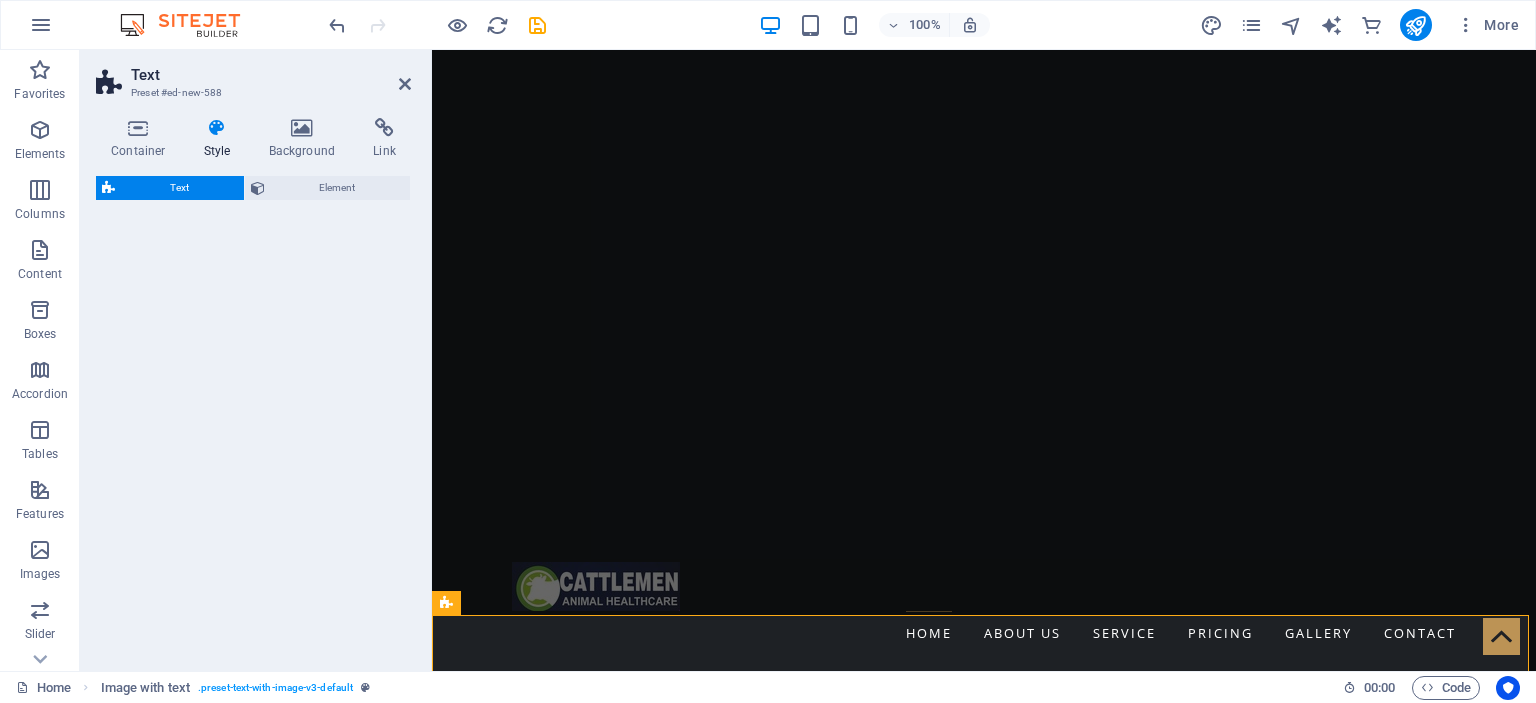 click on "Text Element" at bounding box center [253, 415] 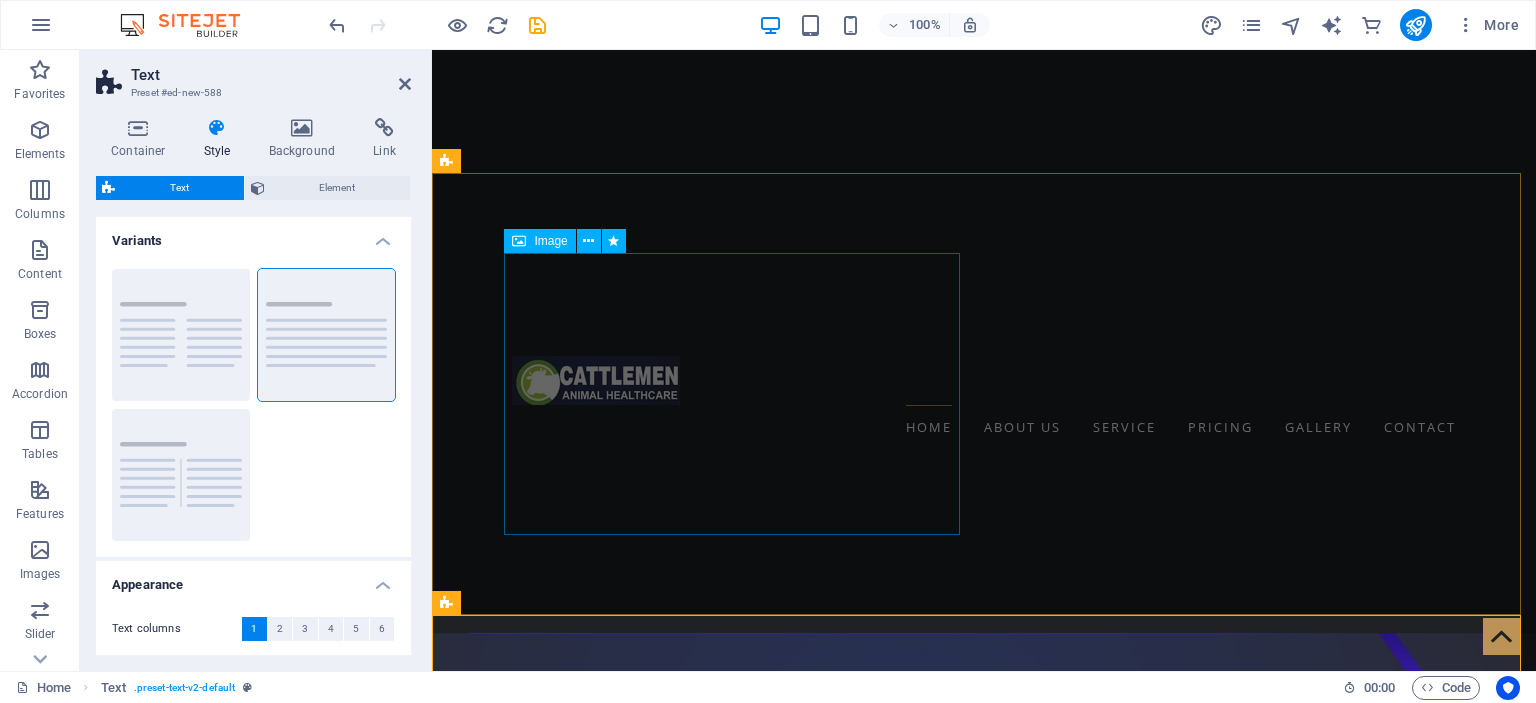 click at bounding box center (920, 1411) 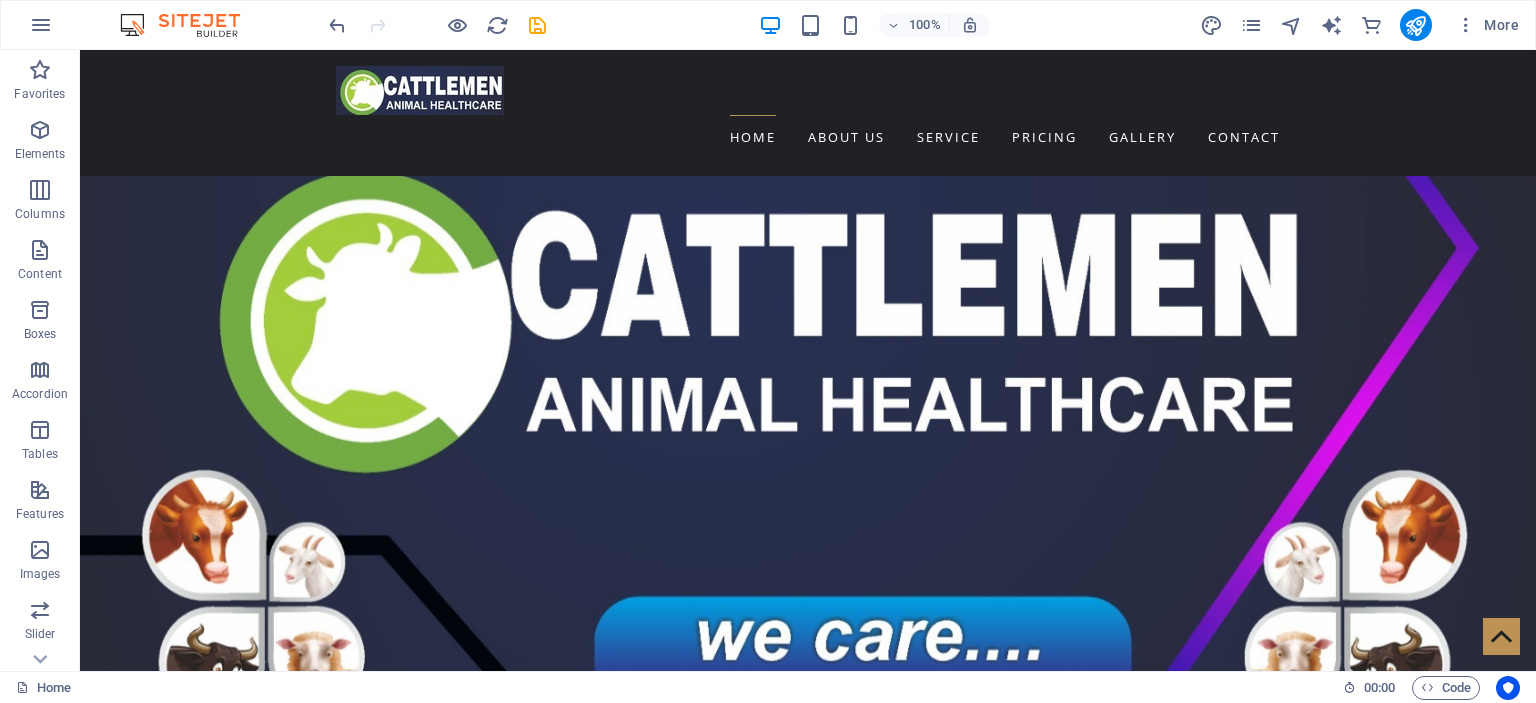 scroll, scrollTop: 974, scrollLeft: 0, axis: vertical 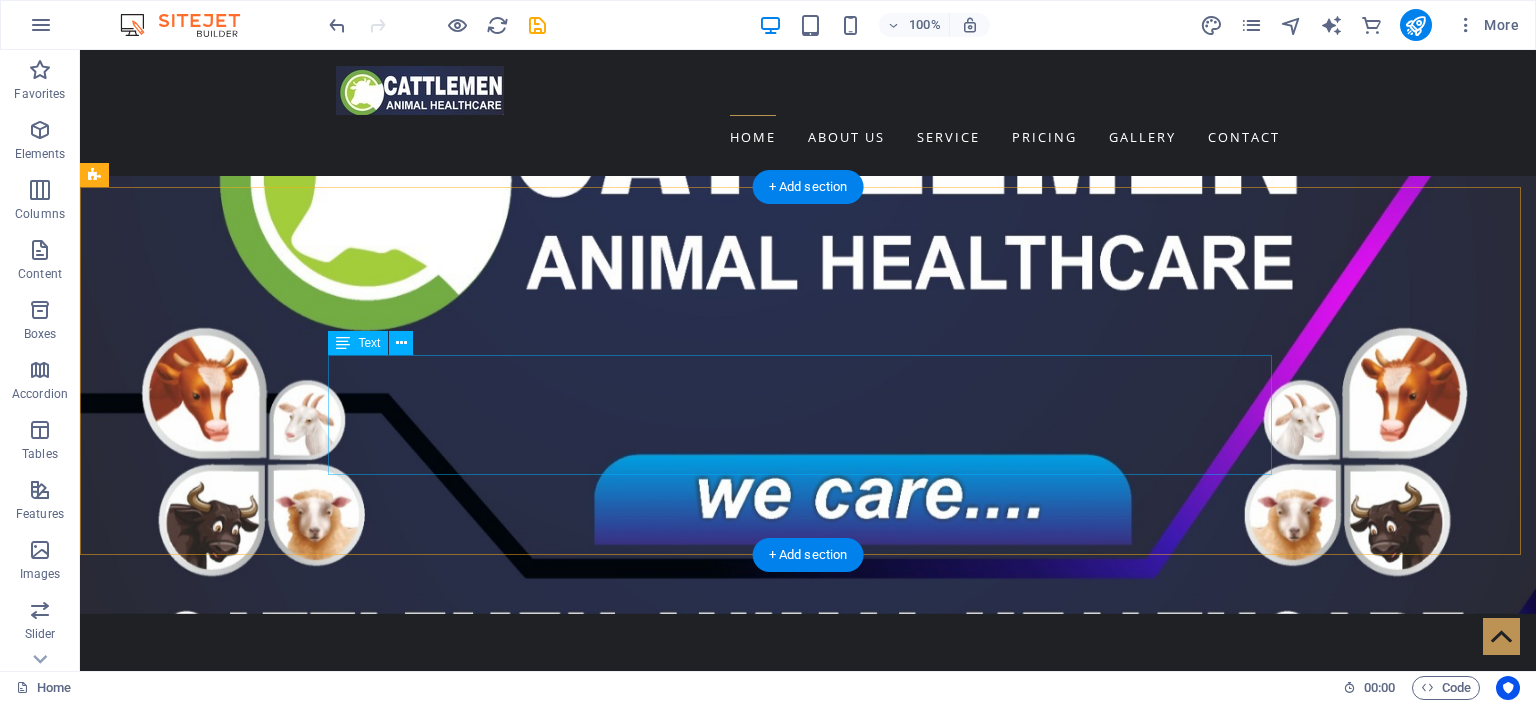 click on "Lorem ipsum dolor sitope amet, consectetur adipisicing elitip. Massumenda, dolore, cum vel modi asperiores consequatur suscipit quidem ducimus eveniet iure expedita consecteture odiogil voluptatum similique fugit voluptates atem accusamus quae quas dolorem tenetur facere tempora maiores adipisci reiciendis accusantium voluptatibus id voluptate tempore dolor harum nisi amet! Nobis, eaque. Aenean commodo ligula eget dolor. Lorem ipsum dolor sit amet, consectetuer adipiscing elit leget odiogil voluptatum similique fugit voluptates dolor. Libero assumenda, dolore, cum vel modi asperiores consequatur." at bounding box center [808, 1620] 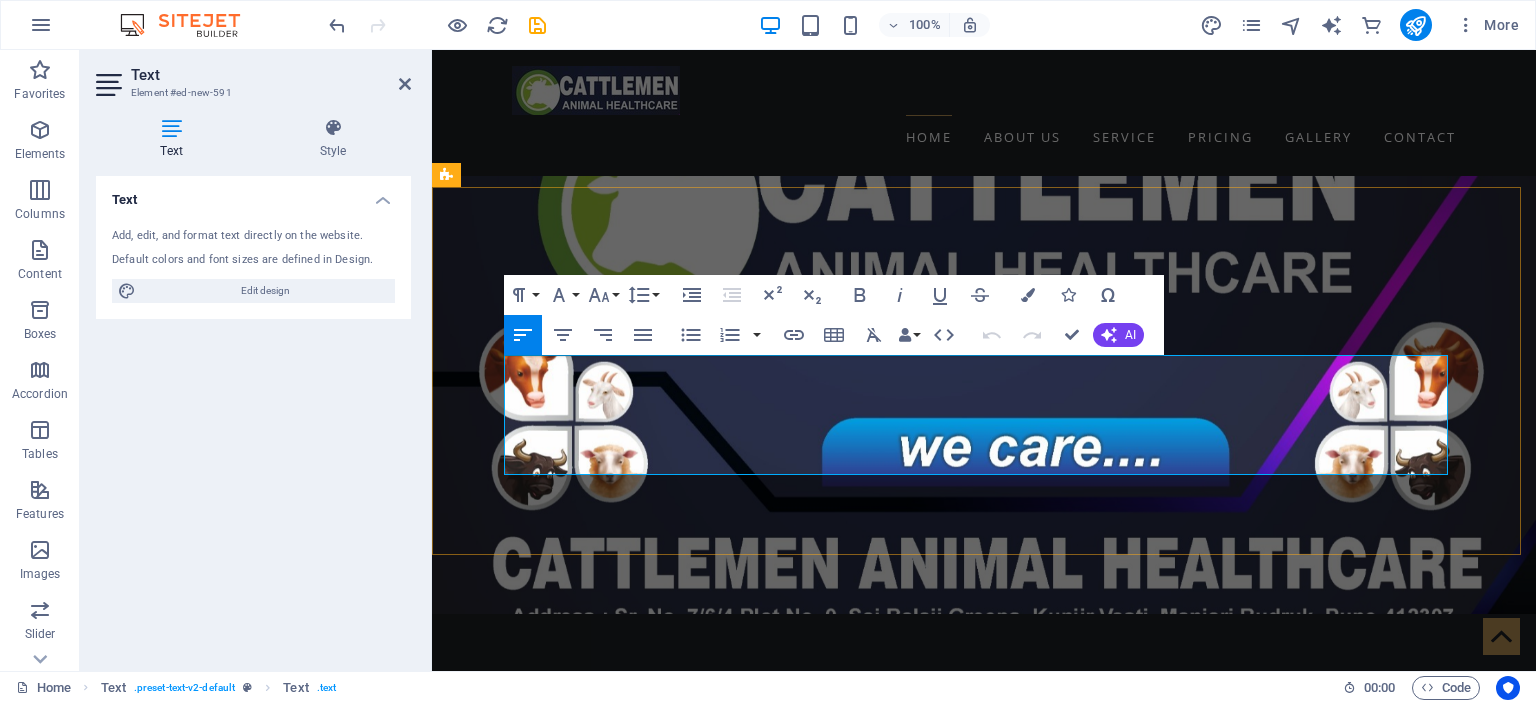 click on "Lorem ipsum dolor sitope amet, consectetur adipisicing elitip. Massumenda, dolore, cum vel modi asperiores consequatur suscipit quidem ducimus eveniet iure expedita consecteture odiogil voluptatum similique fugit voluptates atem accusamus quae quas dolorem tenetur facere tempora maiores adipisci reiciendis accusantium voluptatibus id voluptate tempore dolor harum nisi amet! Nobis, eaque. Aenean commodo ligula eget dolor. Lorem ipsum dolor sit amet, consectetuer adipiscing elit leget odiogil voluptatum similique fugit voluptates dolor. Libero assumenda, dolore, cum vel modi asperiores consequatur." at bounding box center [984, 1620] 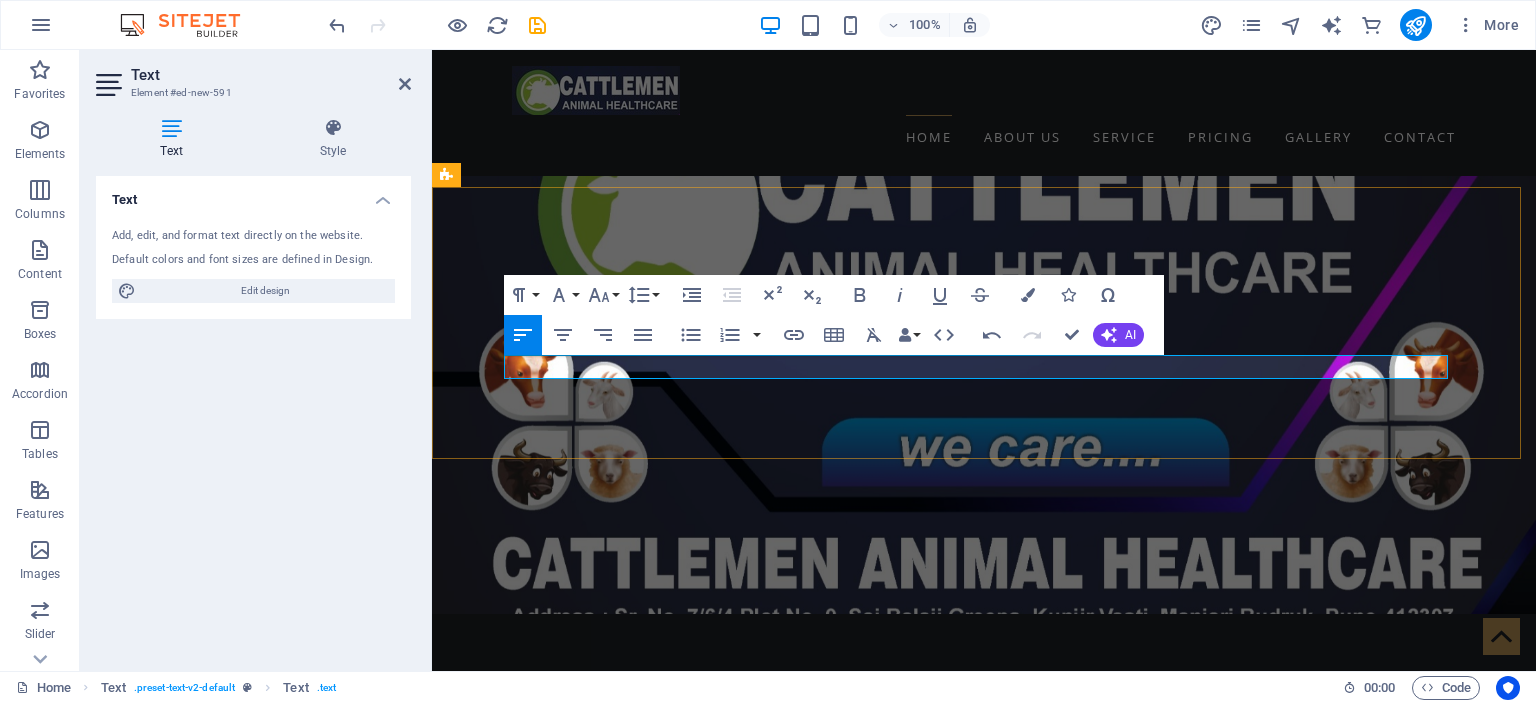 click on "Premium Veterinary Supplements, Feed Additives & Health Solutions for Livestock" at bounding box center (984, 1572) 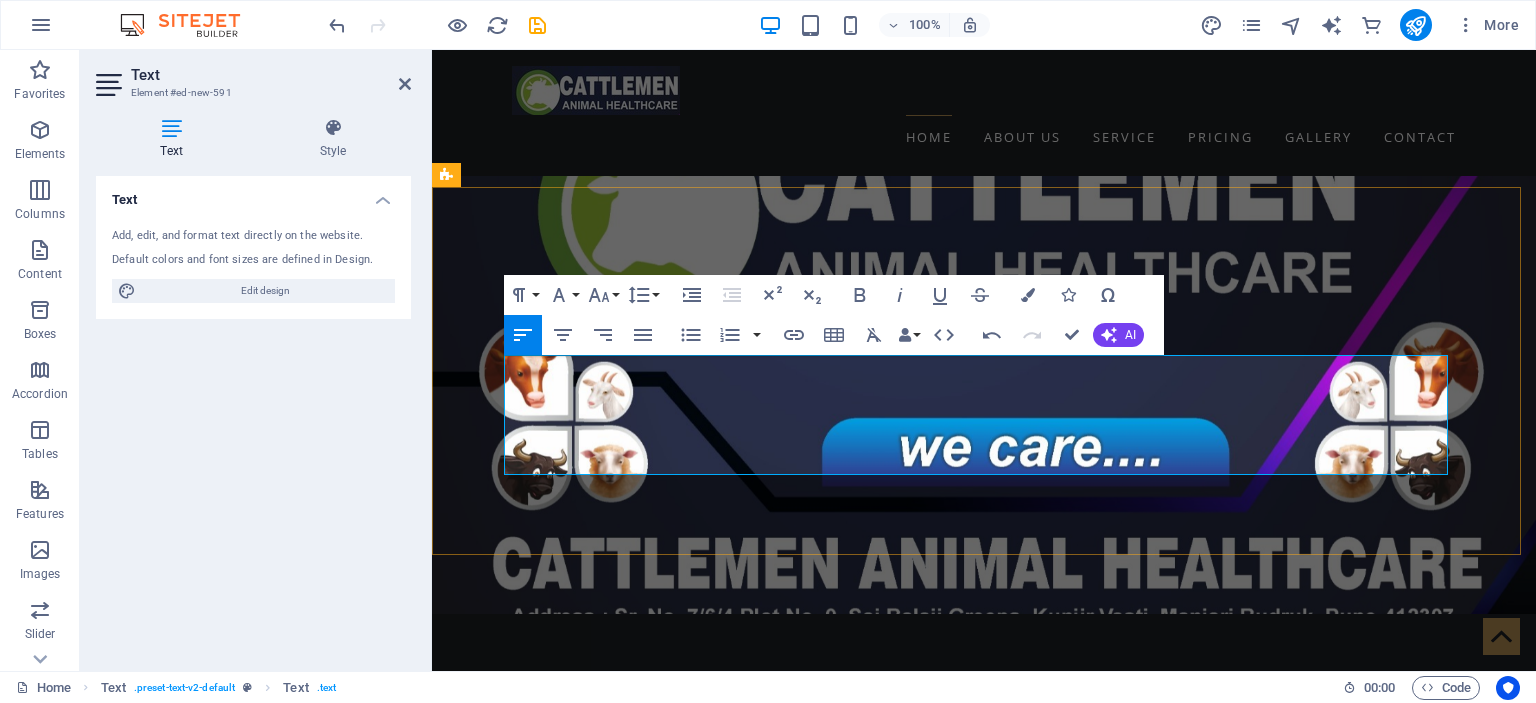 click on "Cattlement Animal Health, based in [CITY], is committed to the well-being of livestock through high-quality feed supplements, vitamin-mineral mixes, salt lick blocks, and veterinary health solutions. With years of experience and a focus on innovation, we aim to support farmers and dairy professionals across [COUNTRY]." at bounding box center [984, 1644] 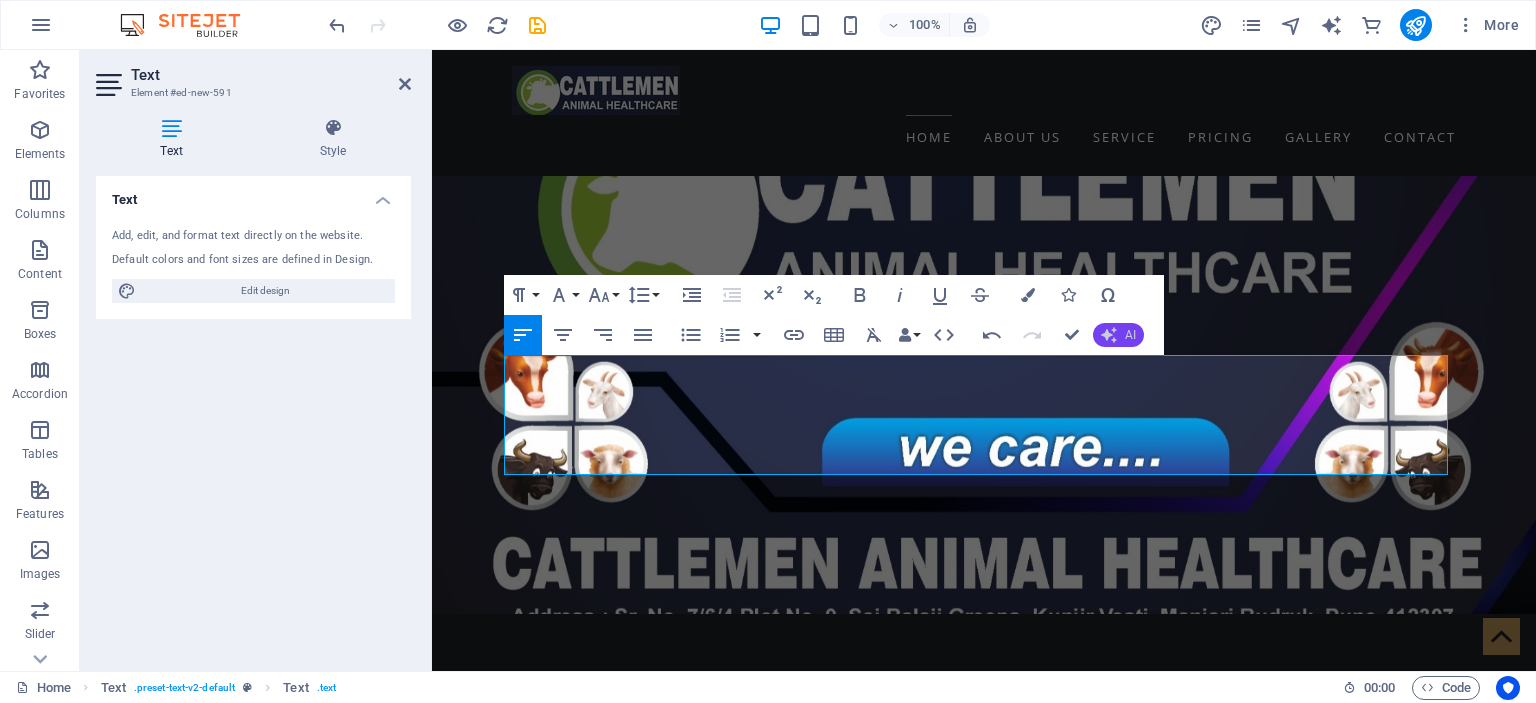 click on "AI" at bounding box center (1118, 335) 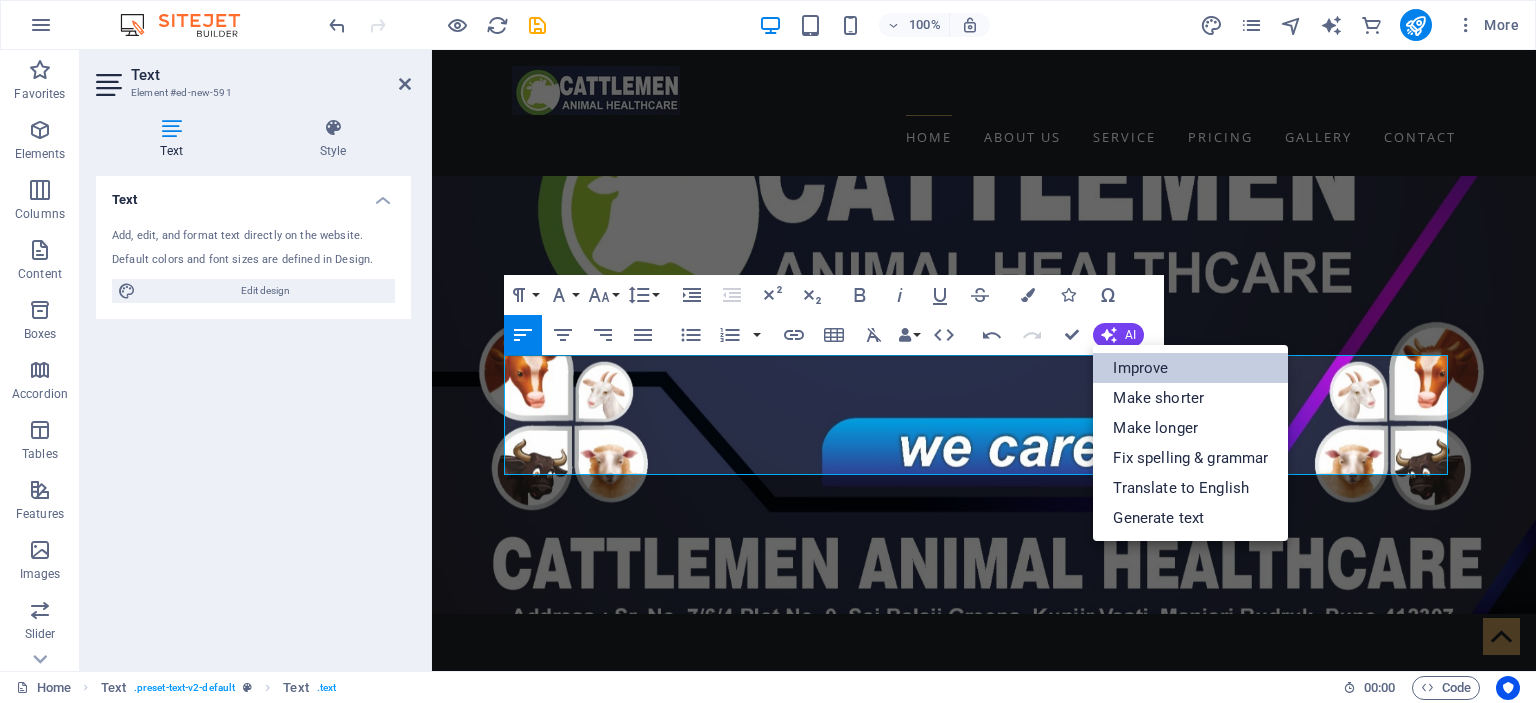 click on "Improve" at bounding box center [1190, 368] 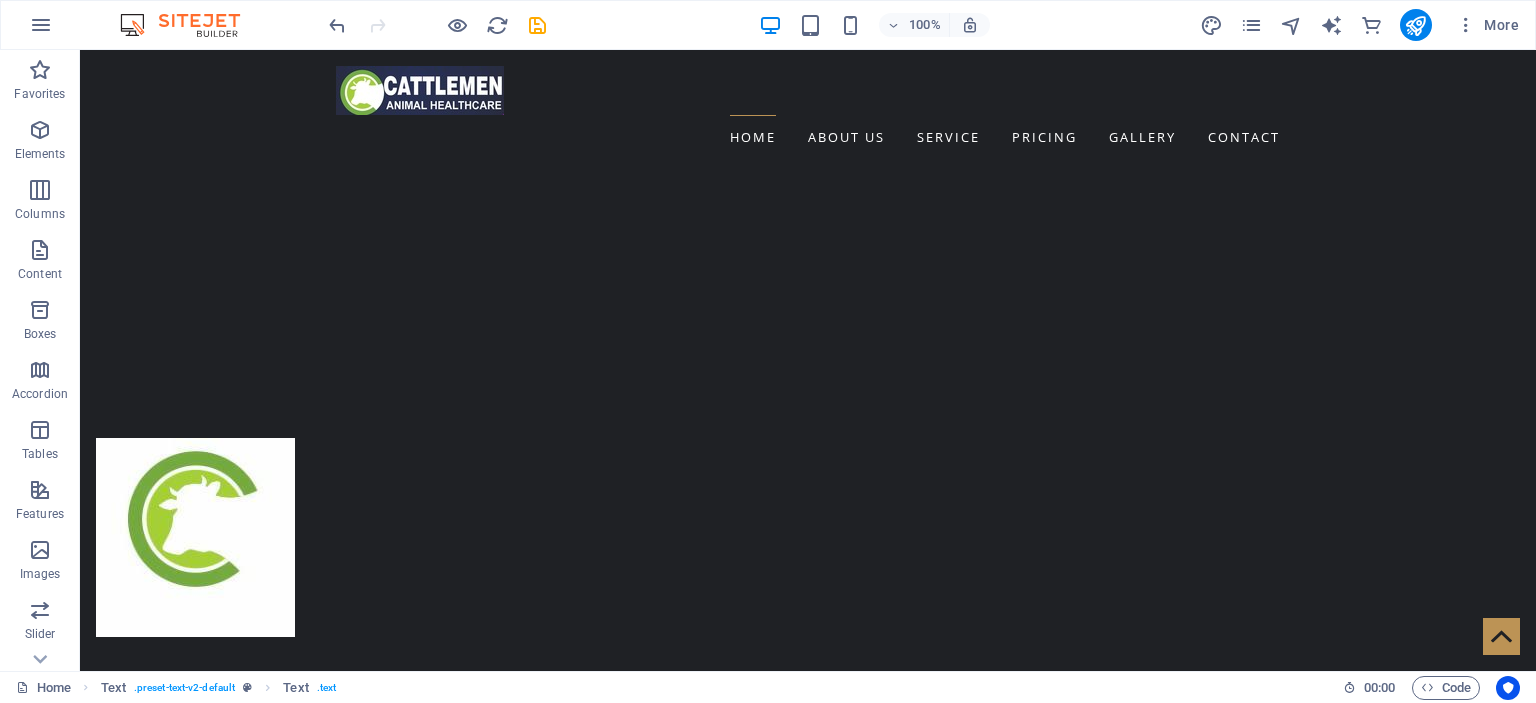 scroll, scrollTop: 1429, scrollLeft: 0, axis: vertical 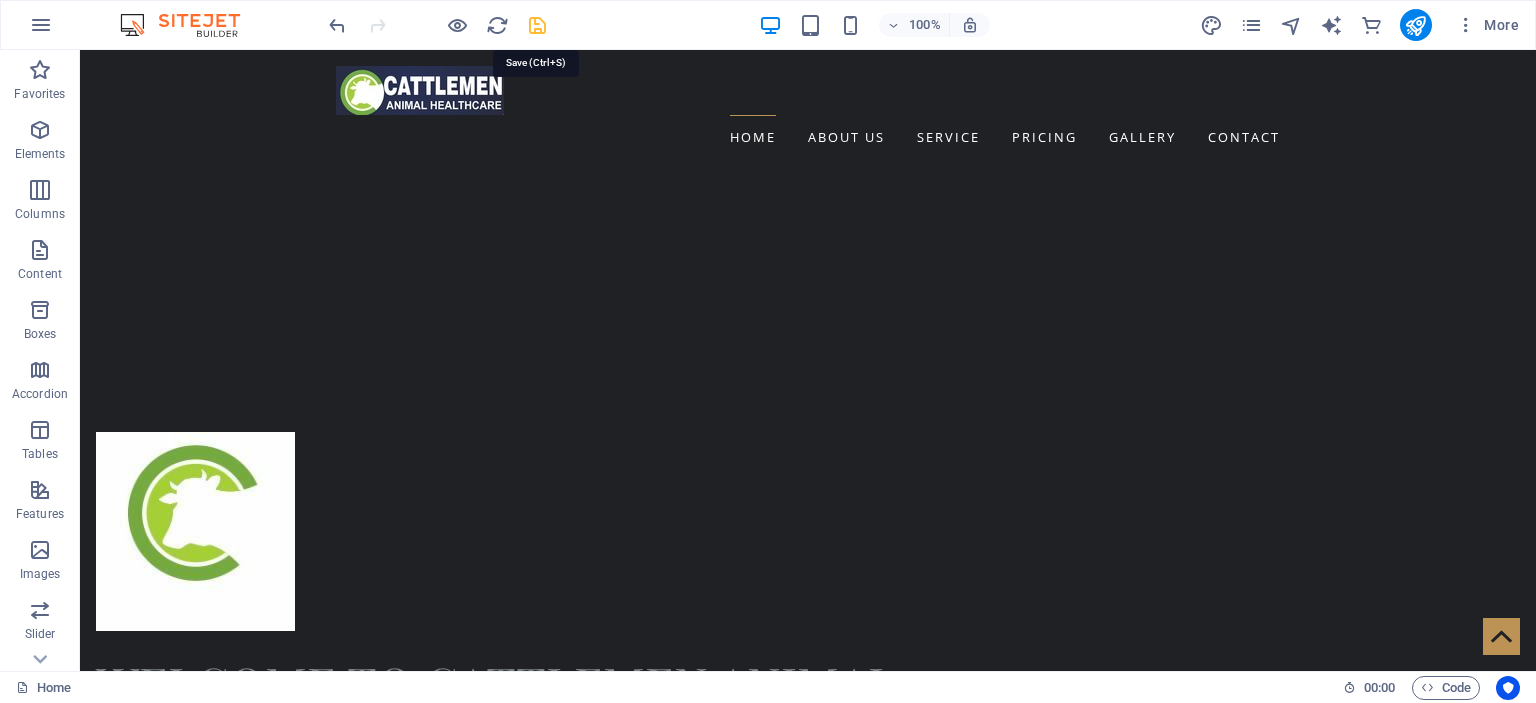 click at bounding box center [537, 25] 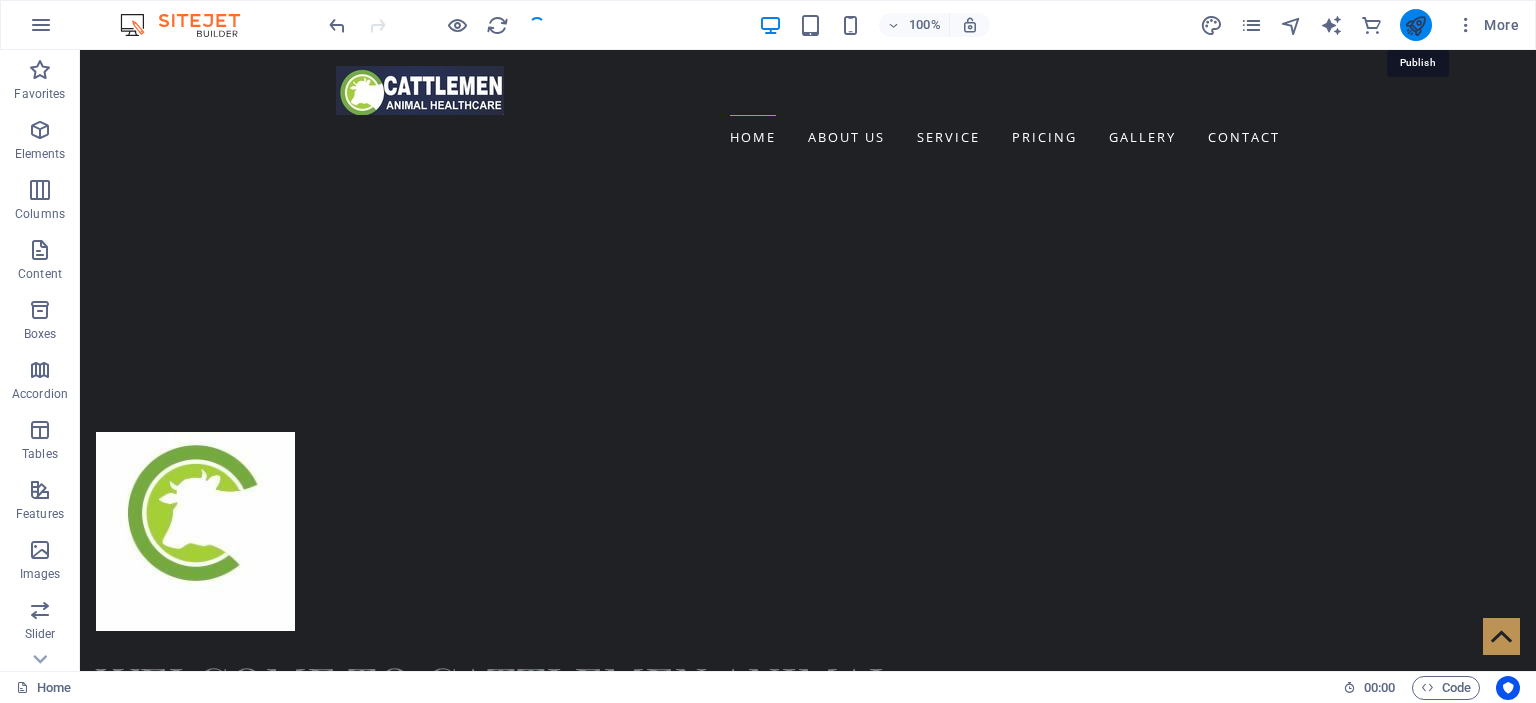 click at bounding box center (1415, 25) 